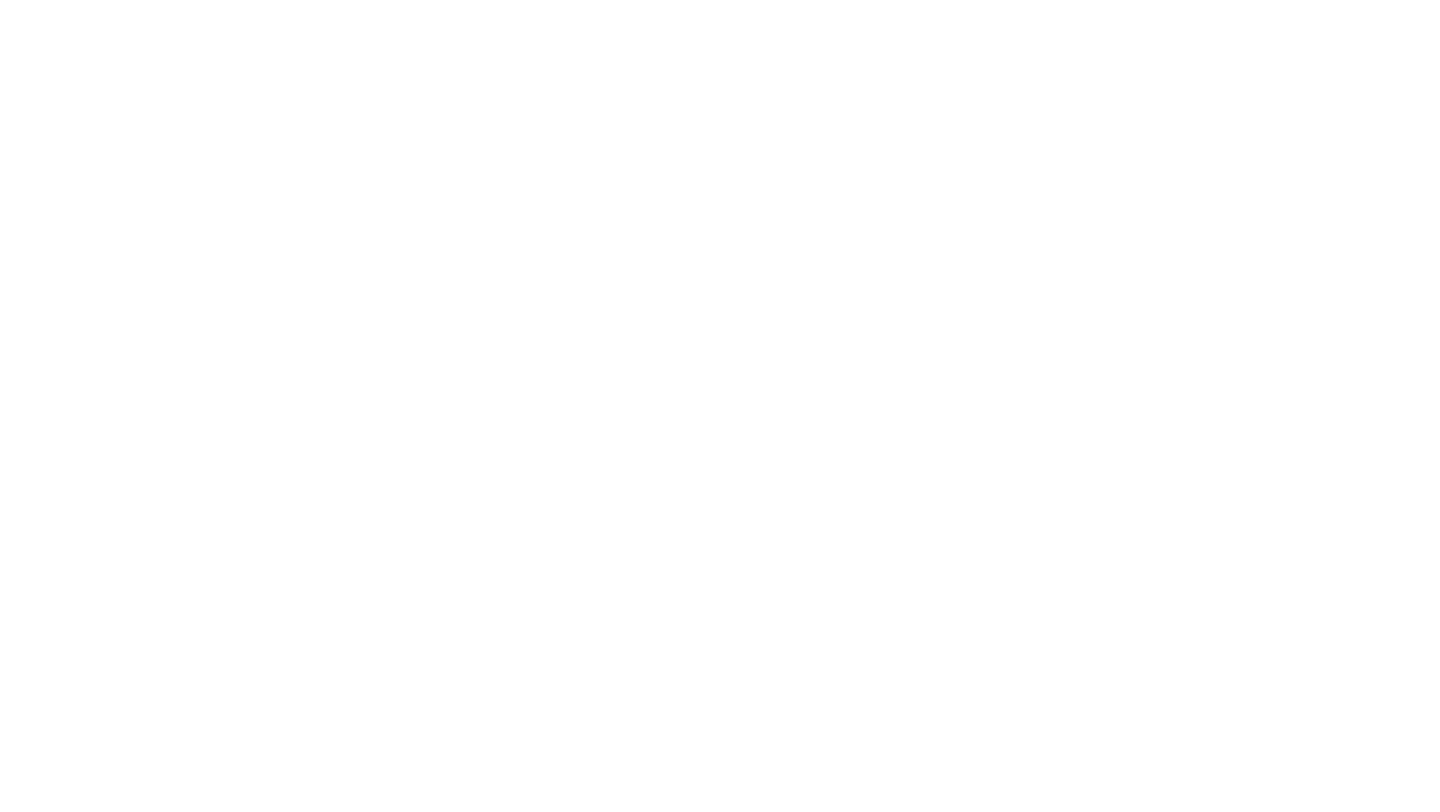 scroll, scrollTop: 0, scrollLeft: 0, axis: both 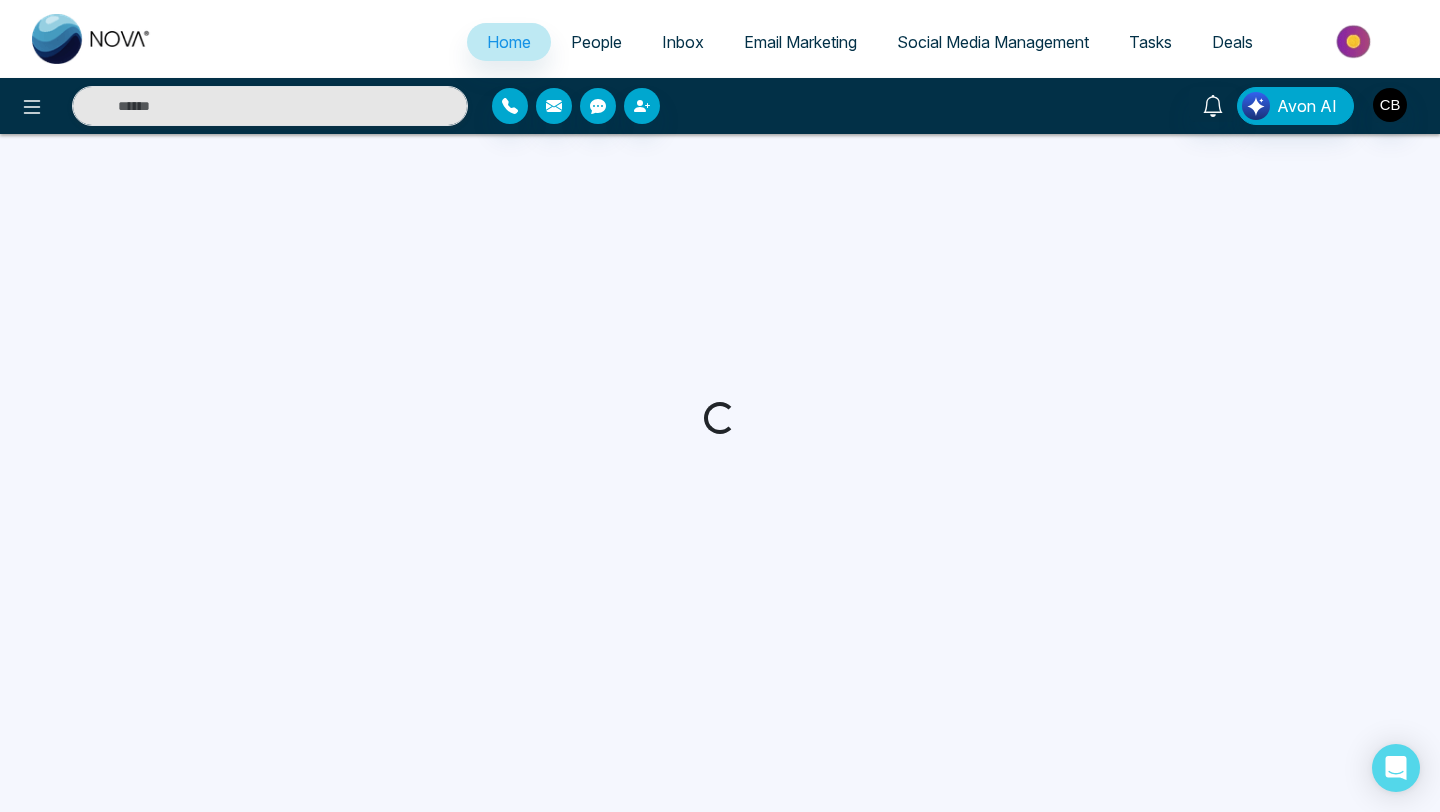 select on "*" 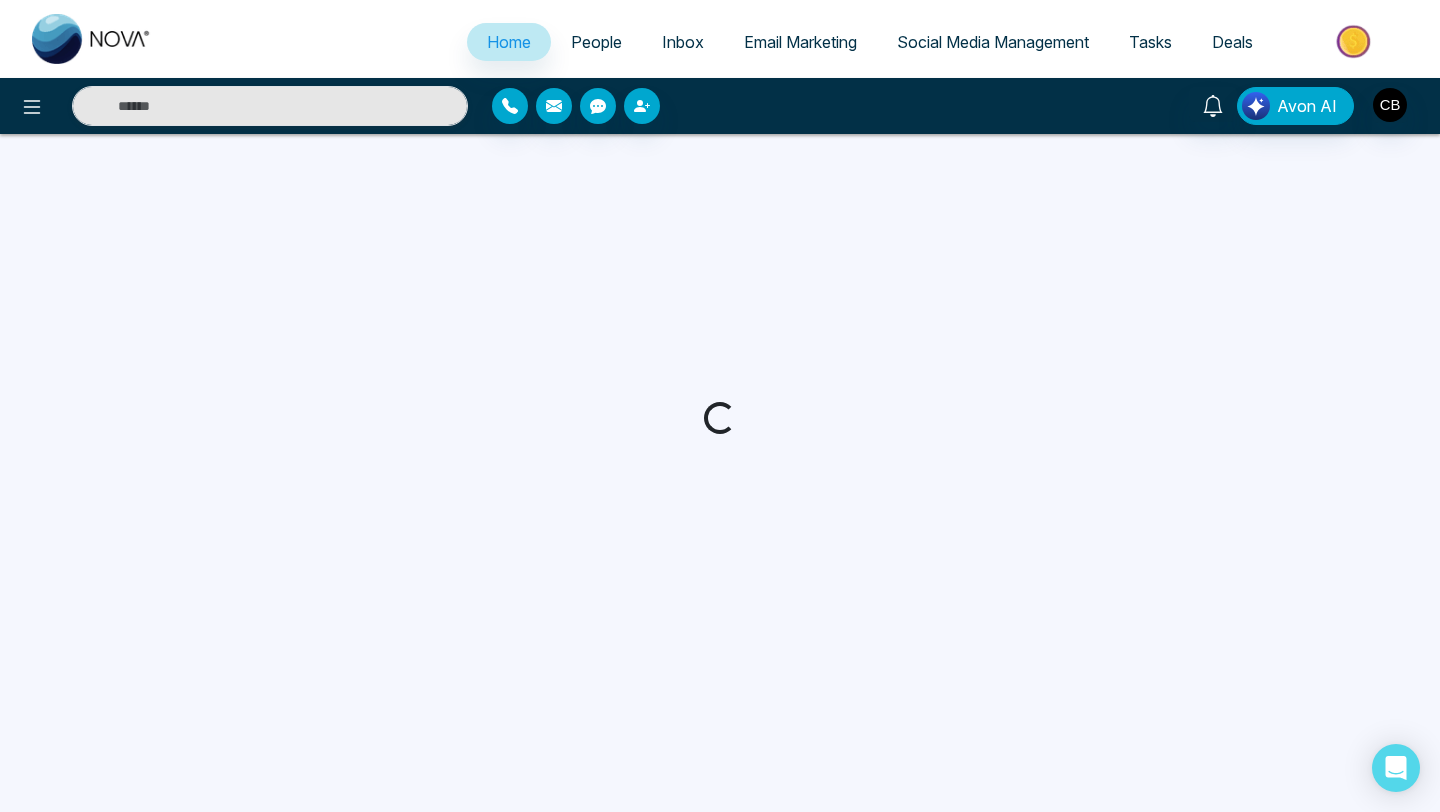 select on "*" 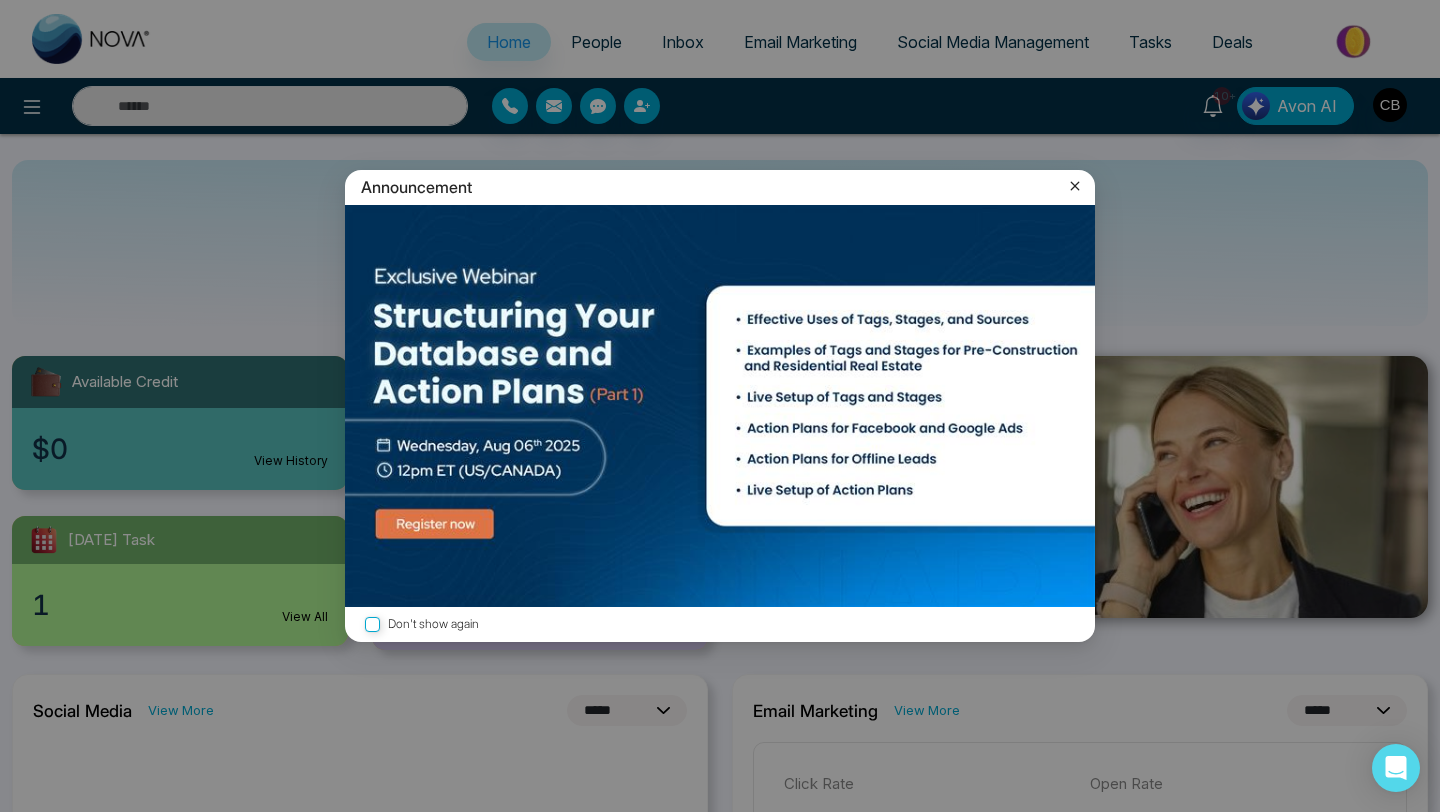 click 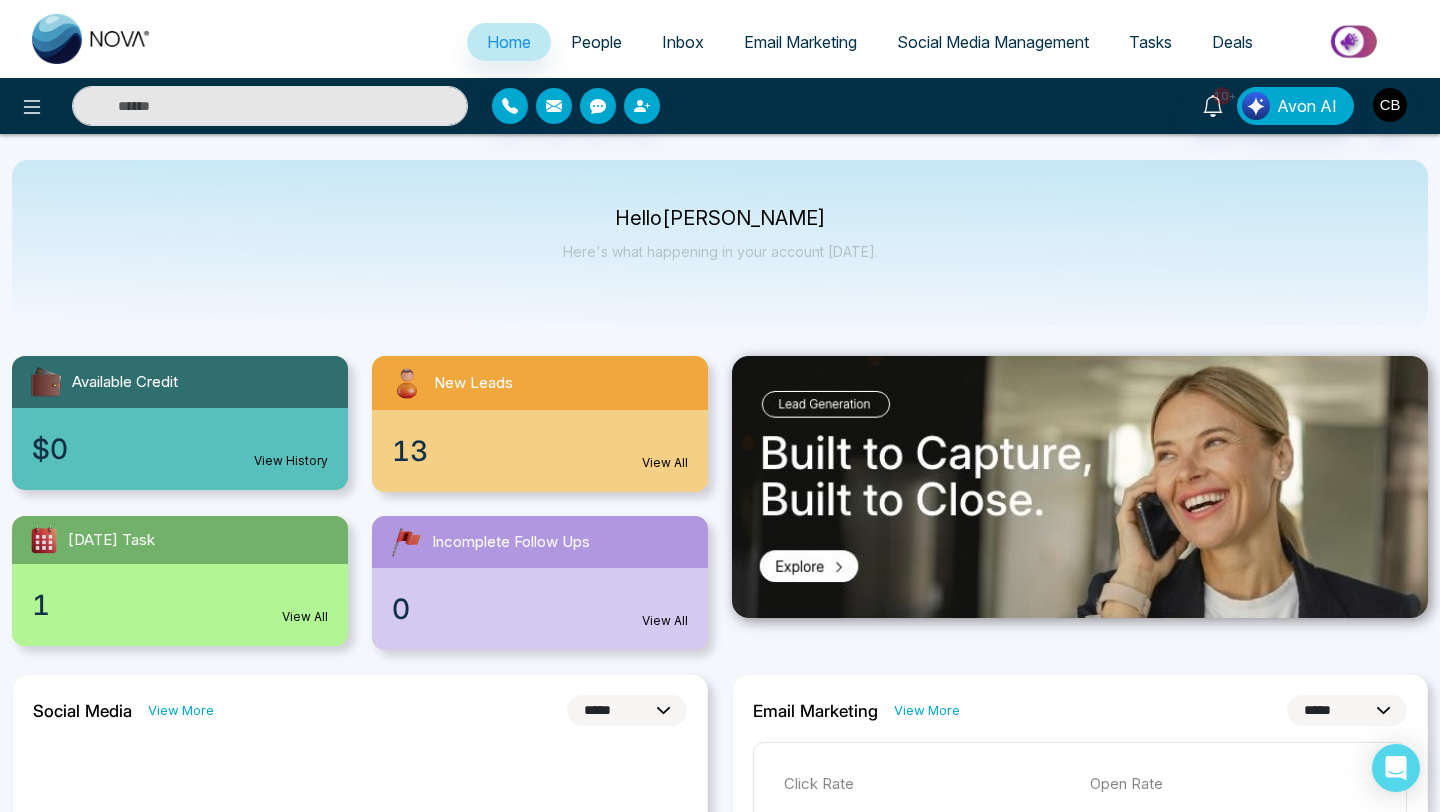click on "13 View All" at bounding box center [540, 451] 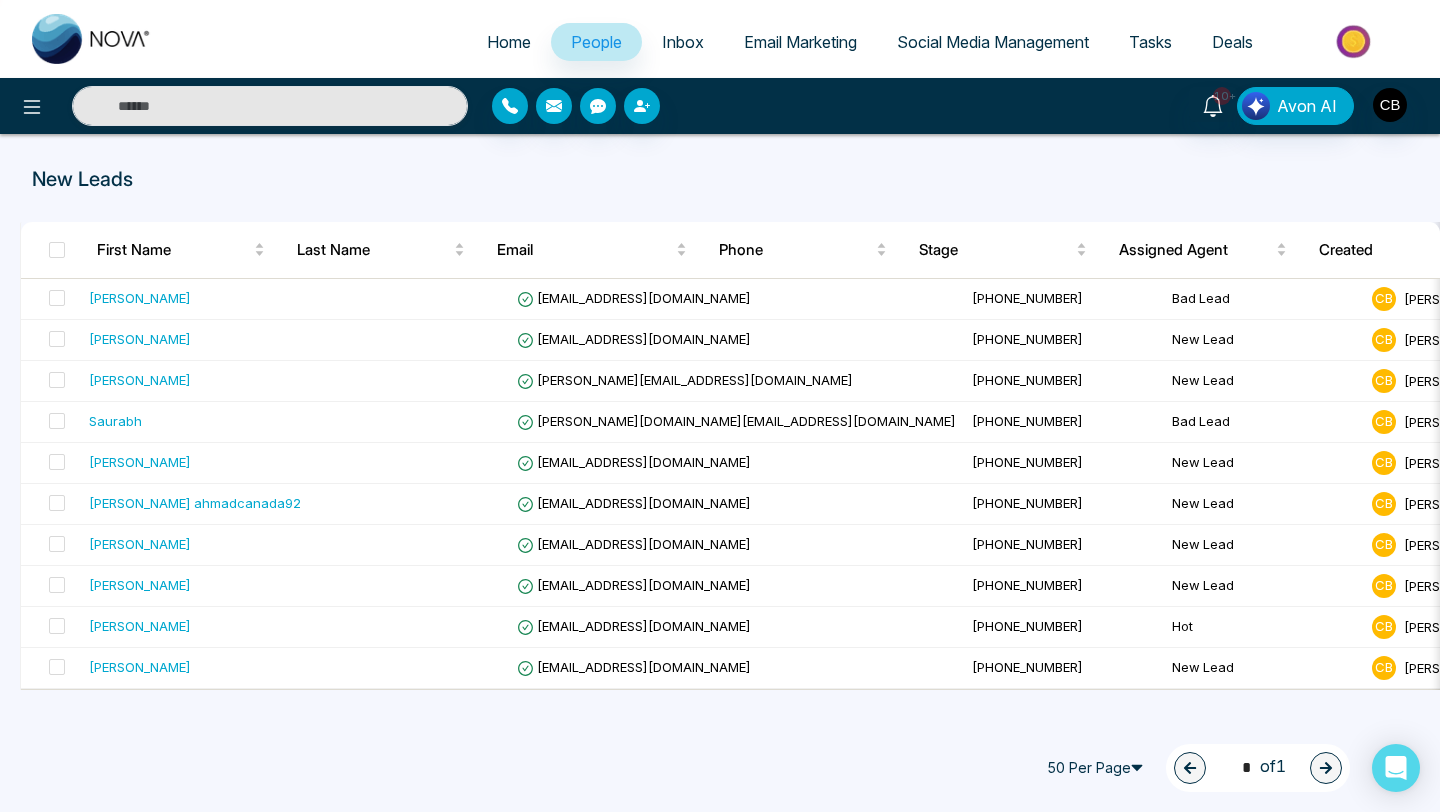 click on "Tasks" at bounding box center (1150, 42) 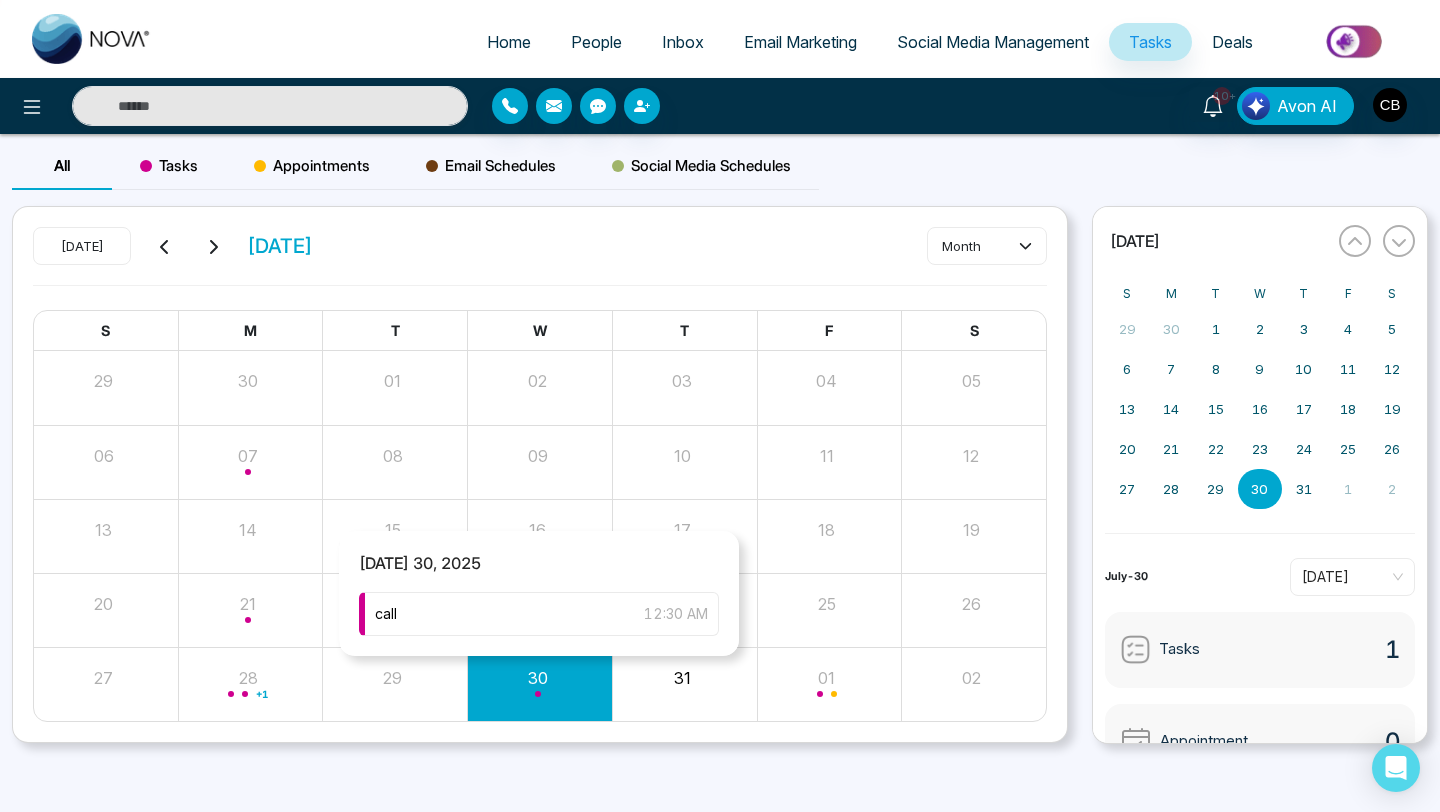 click at bounding box center (540, 684) 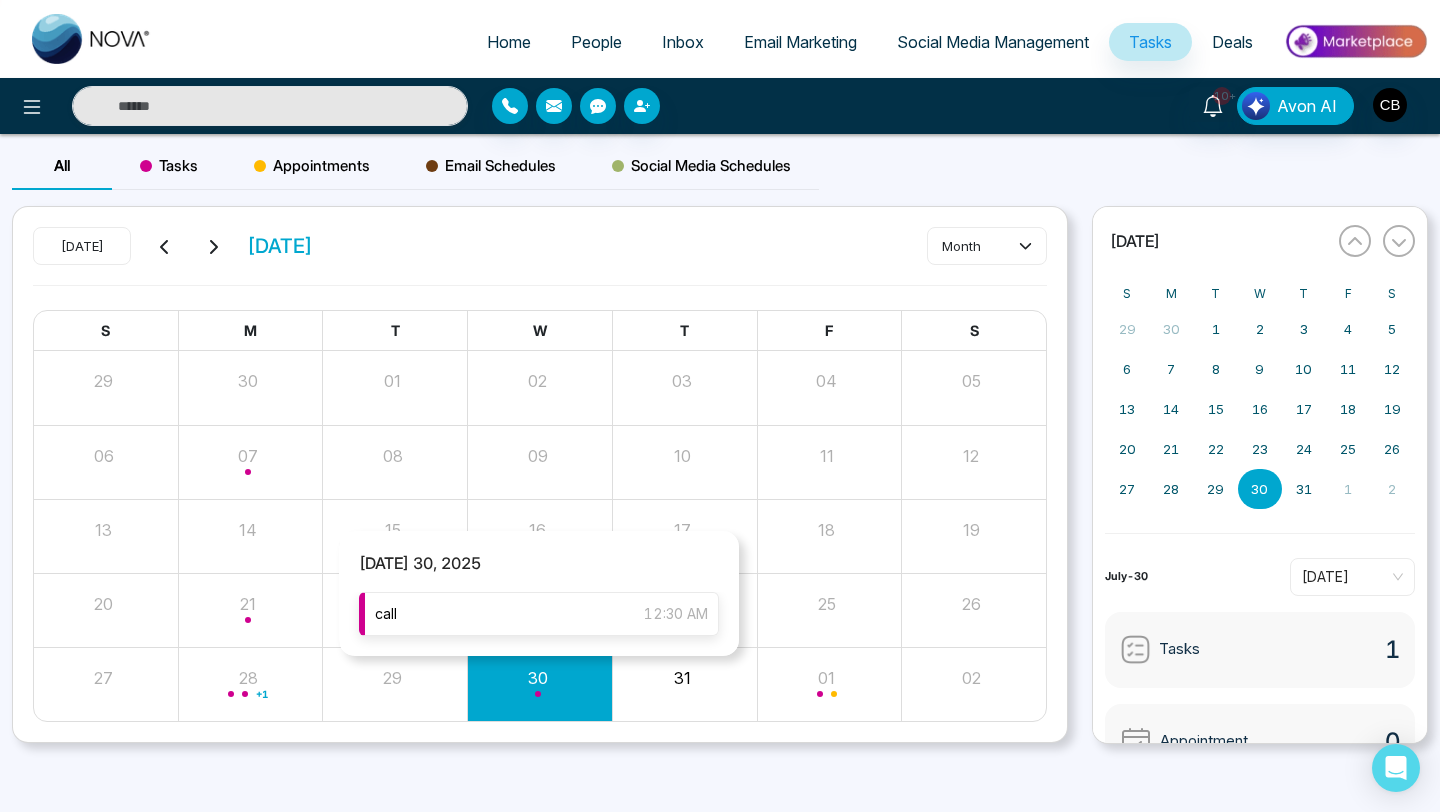 click on "call 12:30 AM" at bounding box center (539, 614) 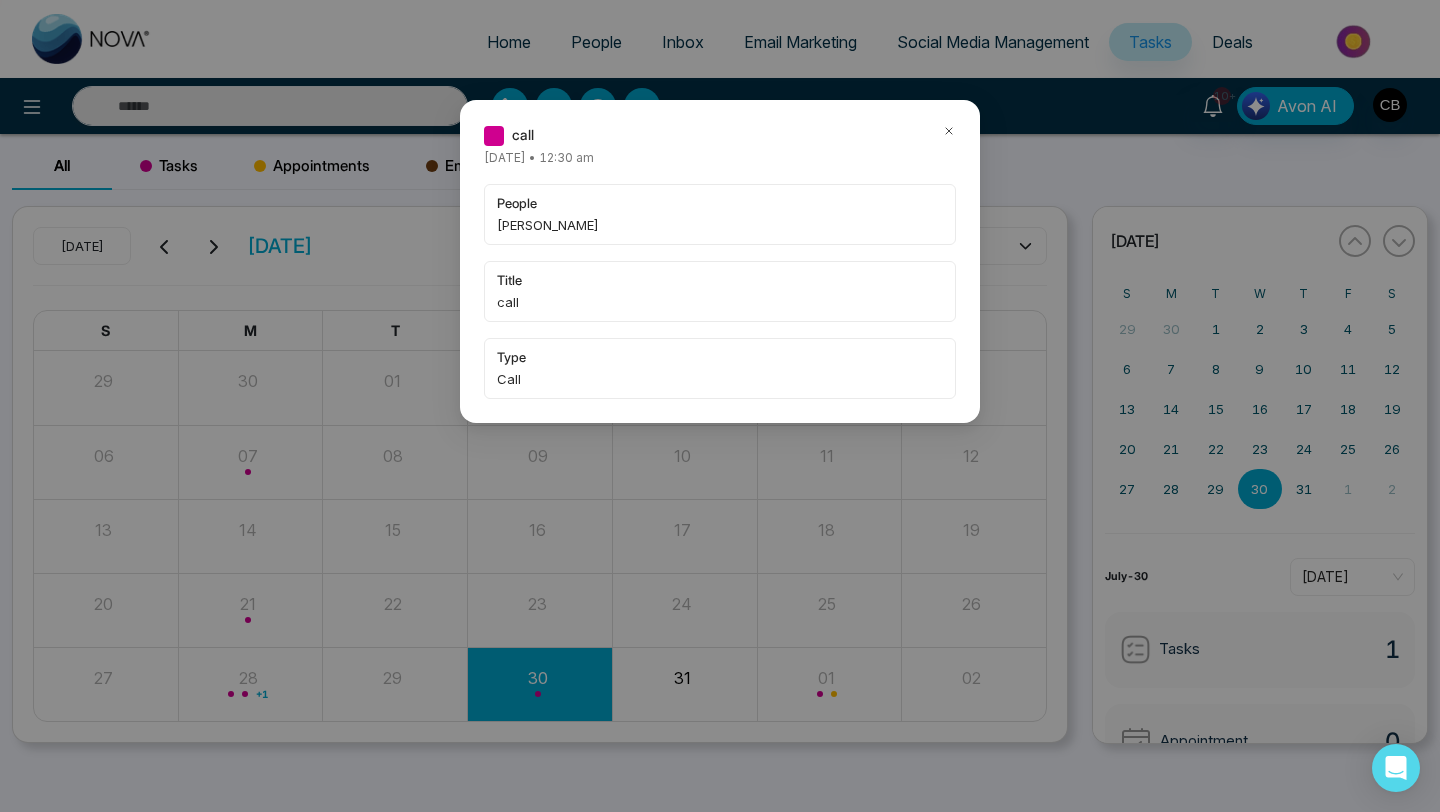 click 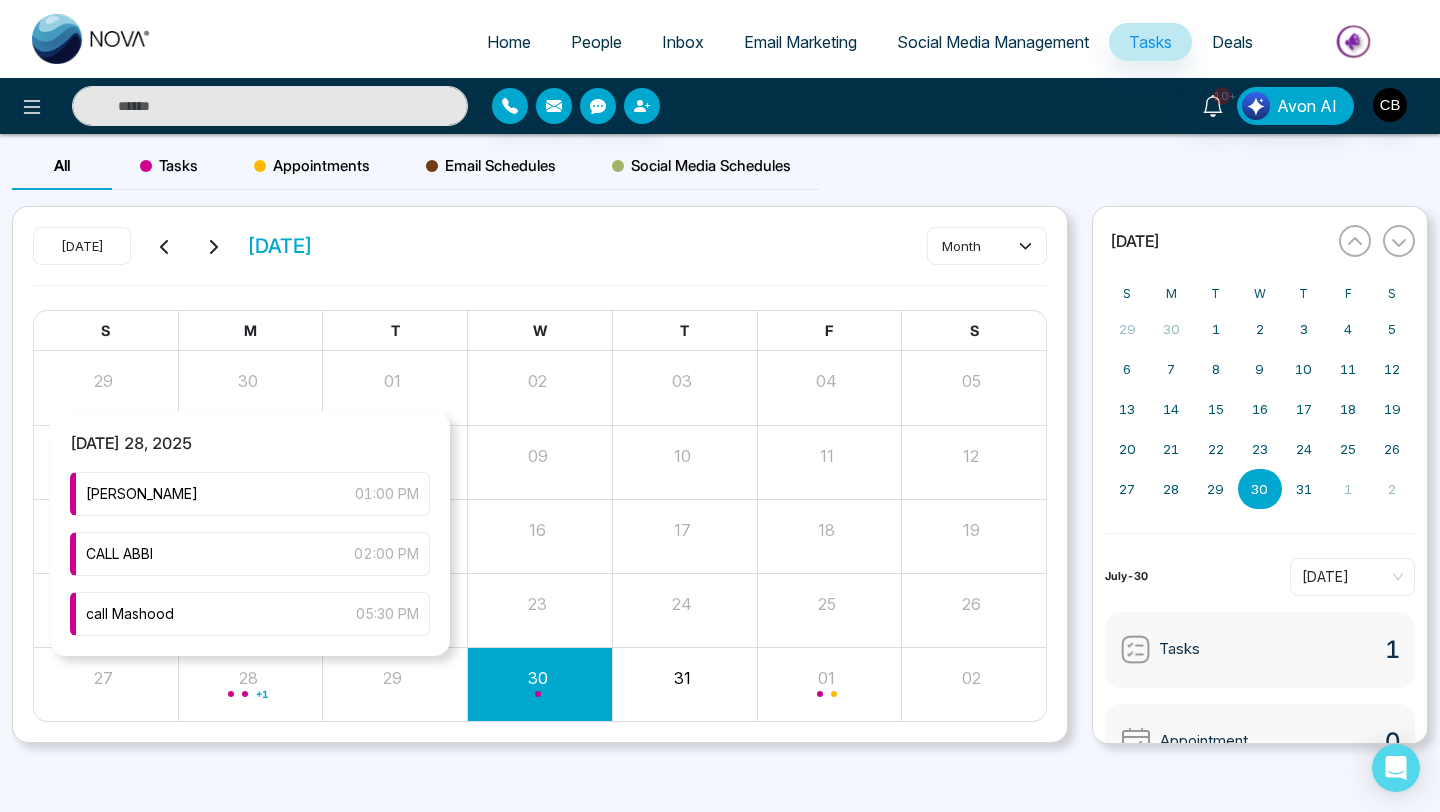 click on "+ 1" at bounding box center (251, 684) 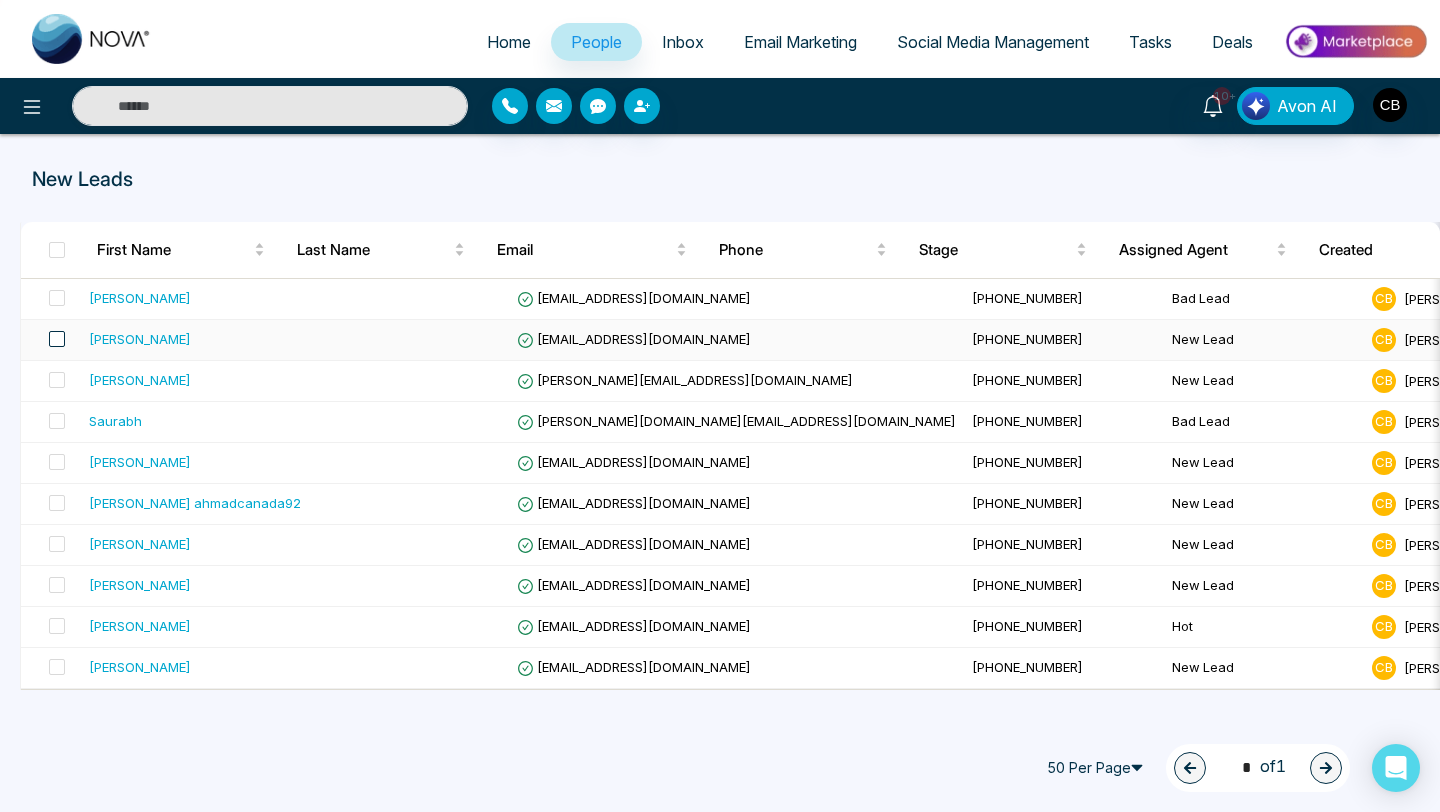 click at bounding box center [57, 339] 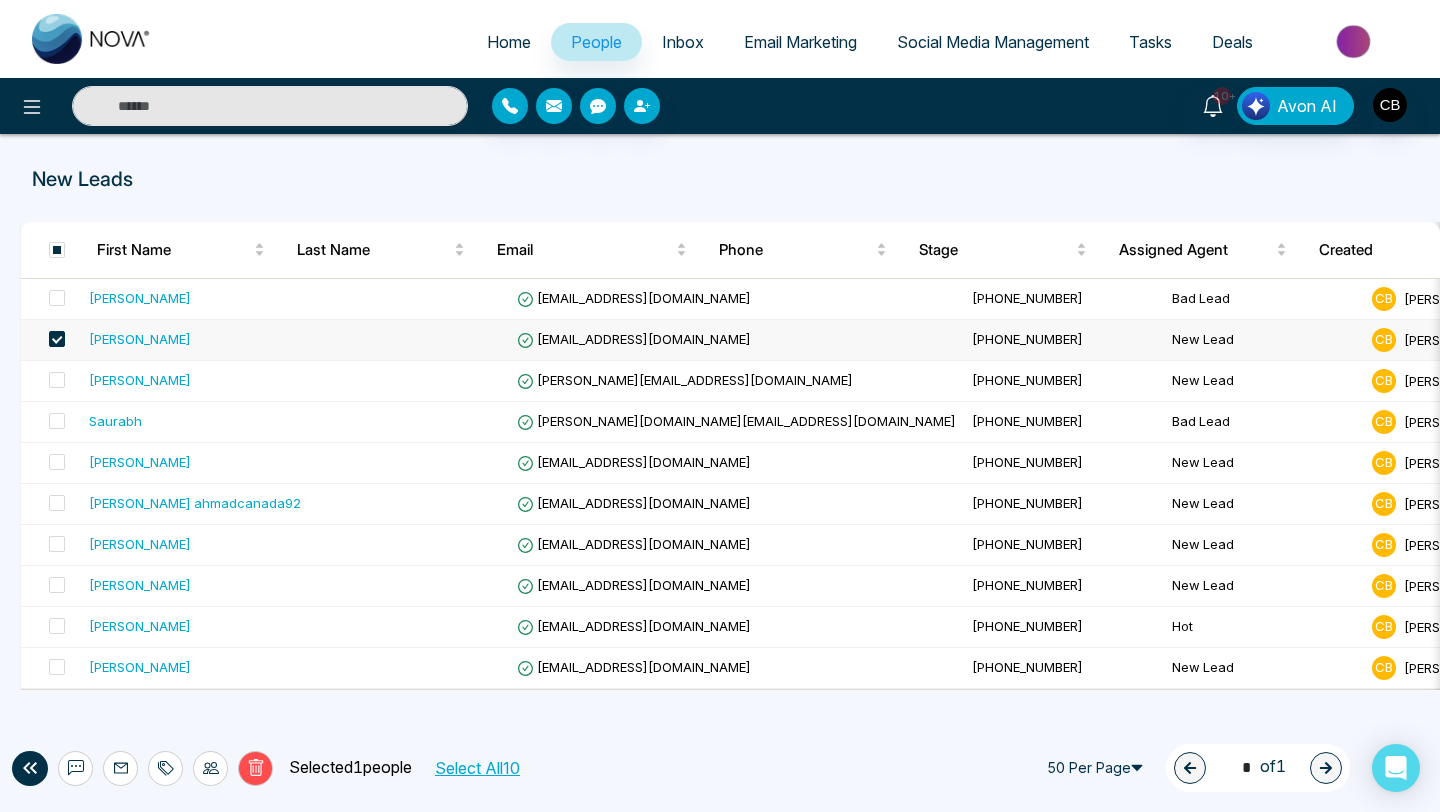 click on "[PERSON_NAME]" at bounding box center [140, 339] 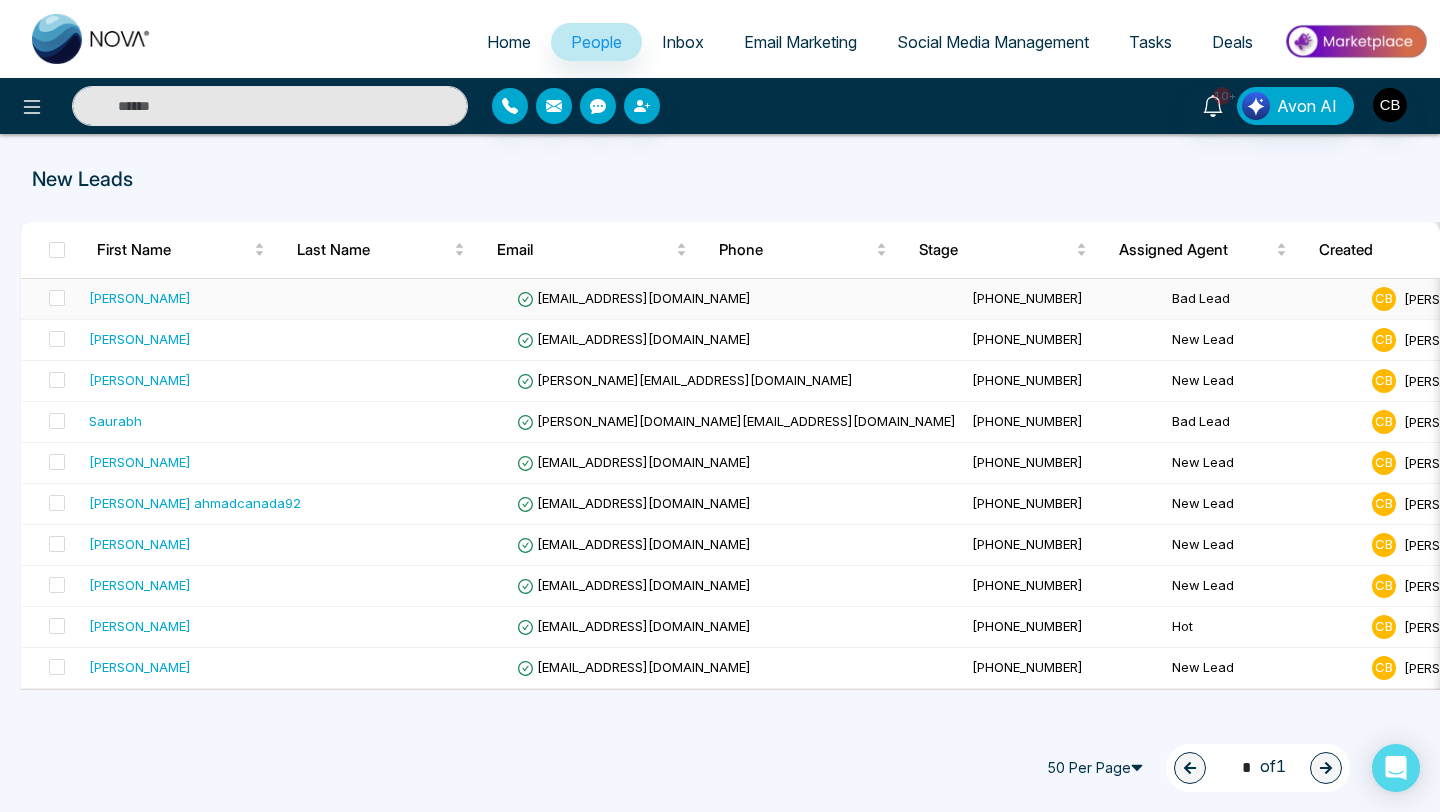 click on "[PERSON_NAME]" at bounding box center (140, 298) 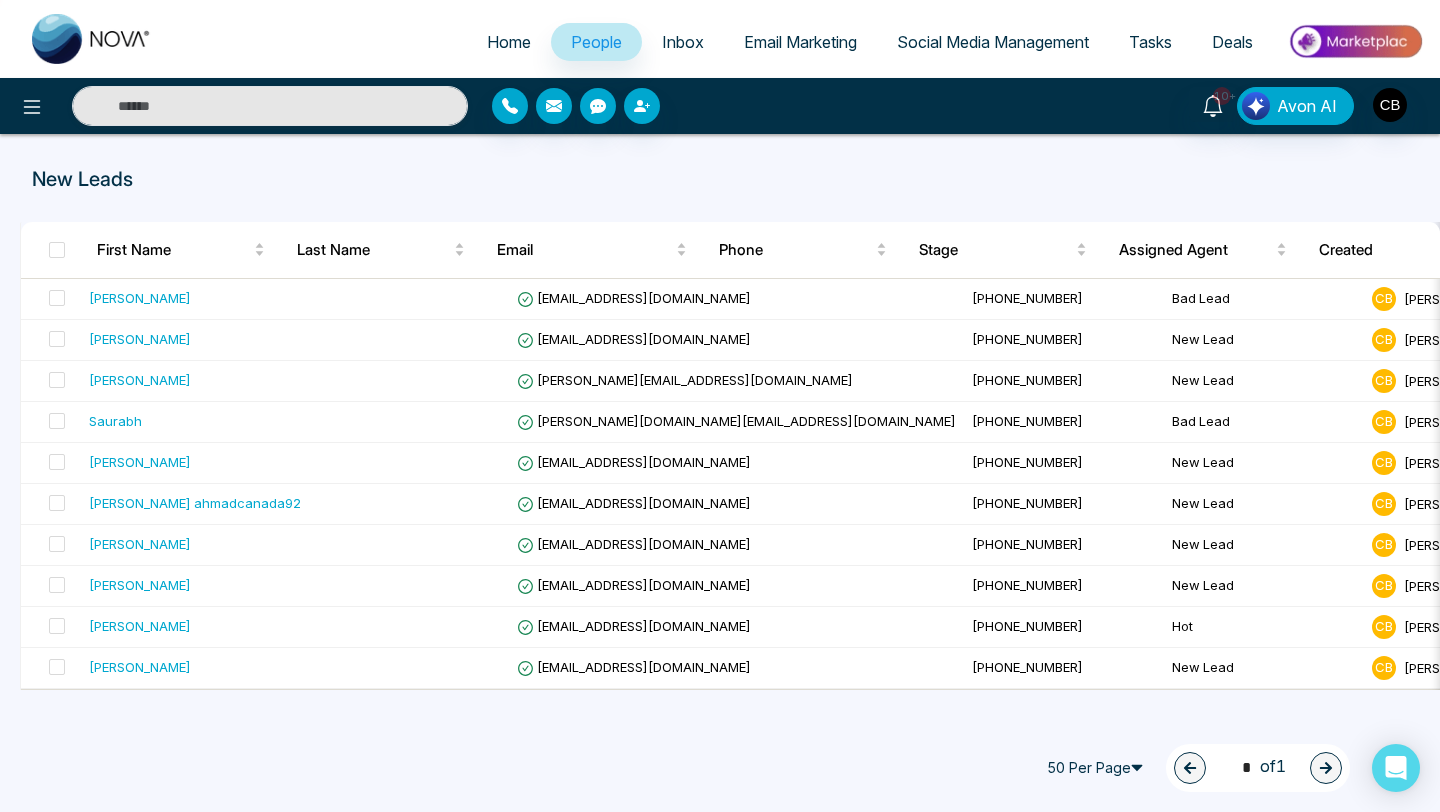 click on "Home" at bounding box center (509, 42) 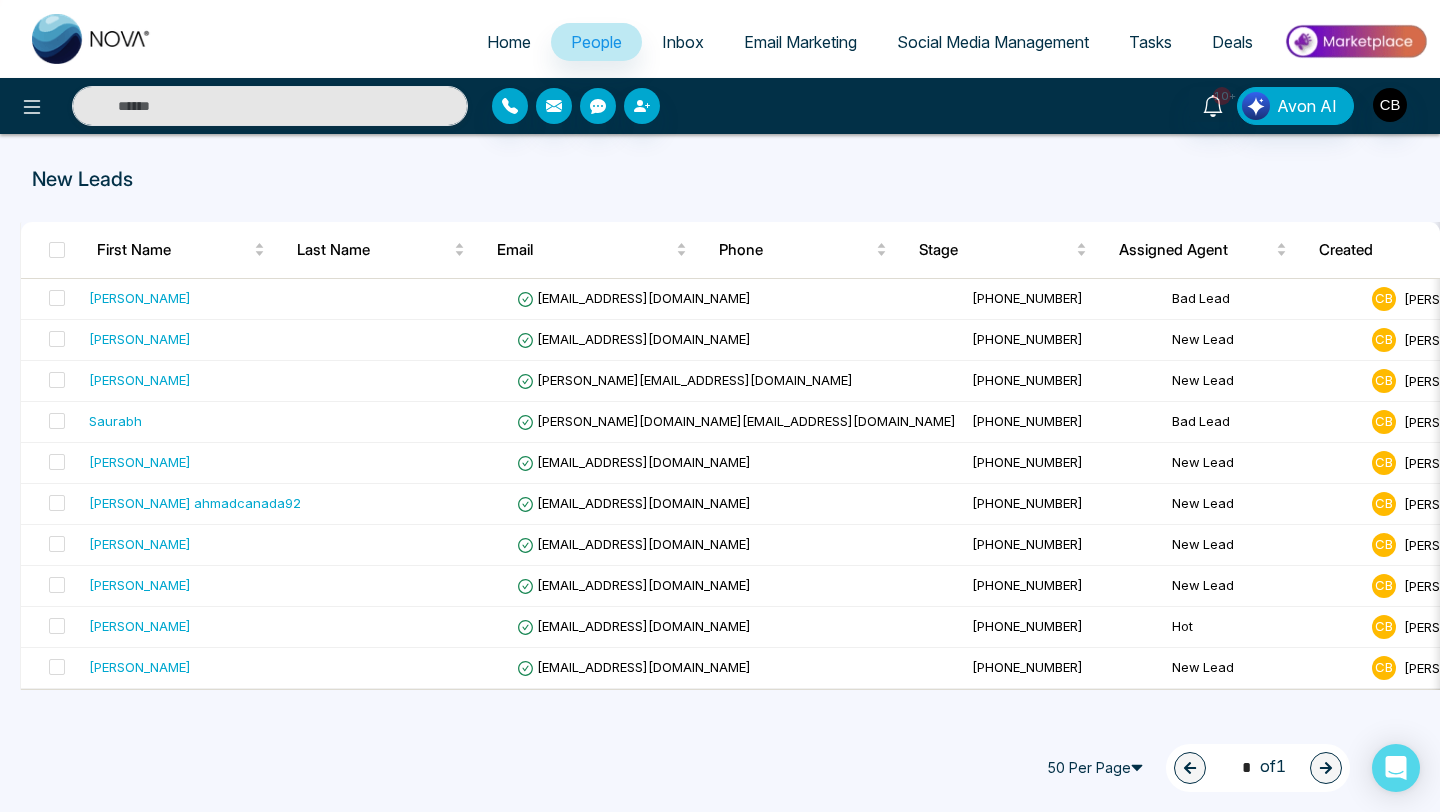 select on "*" 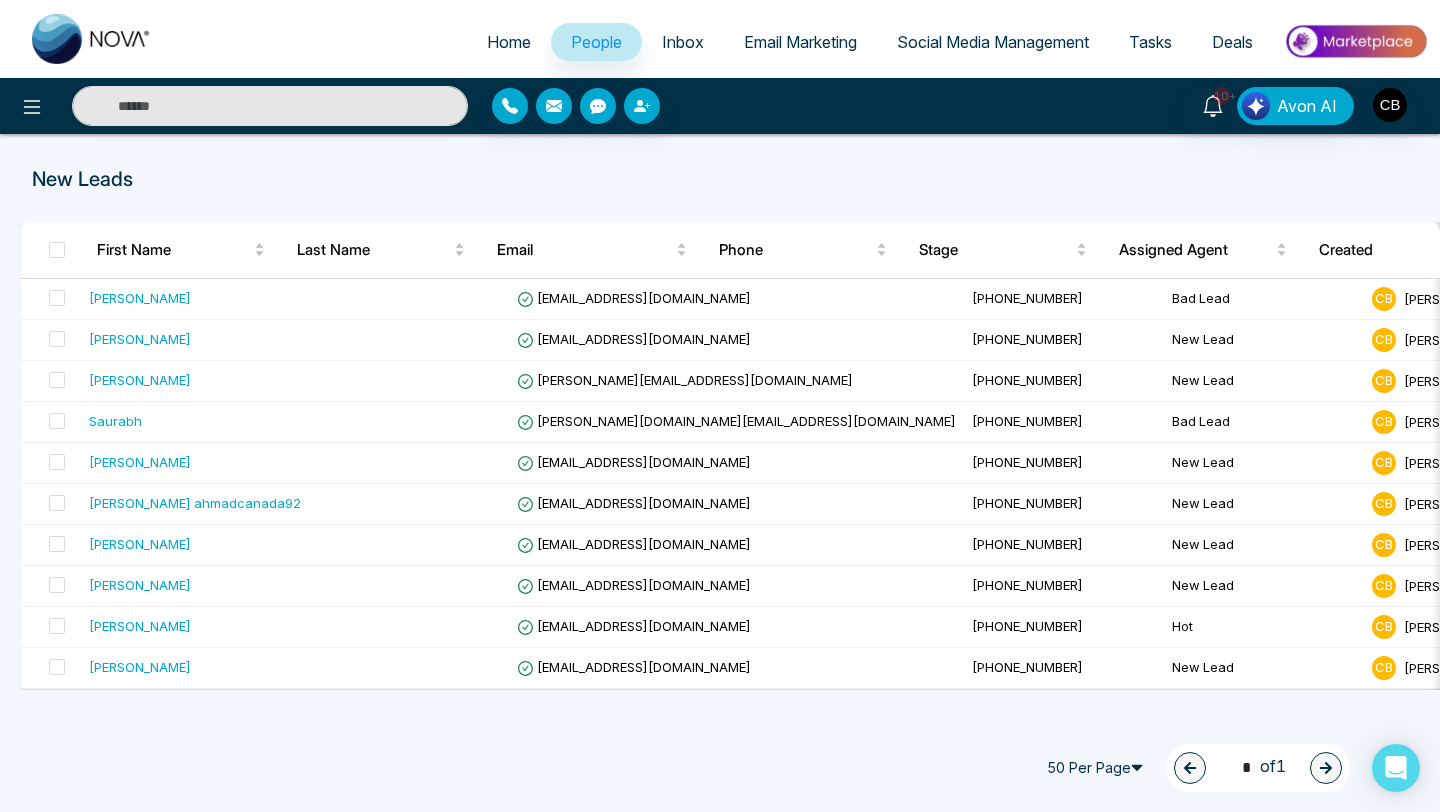 select on "*" 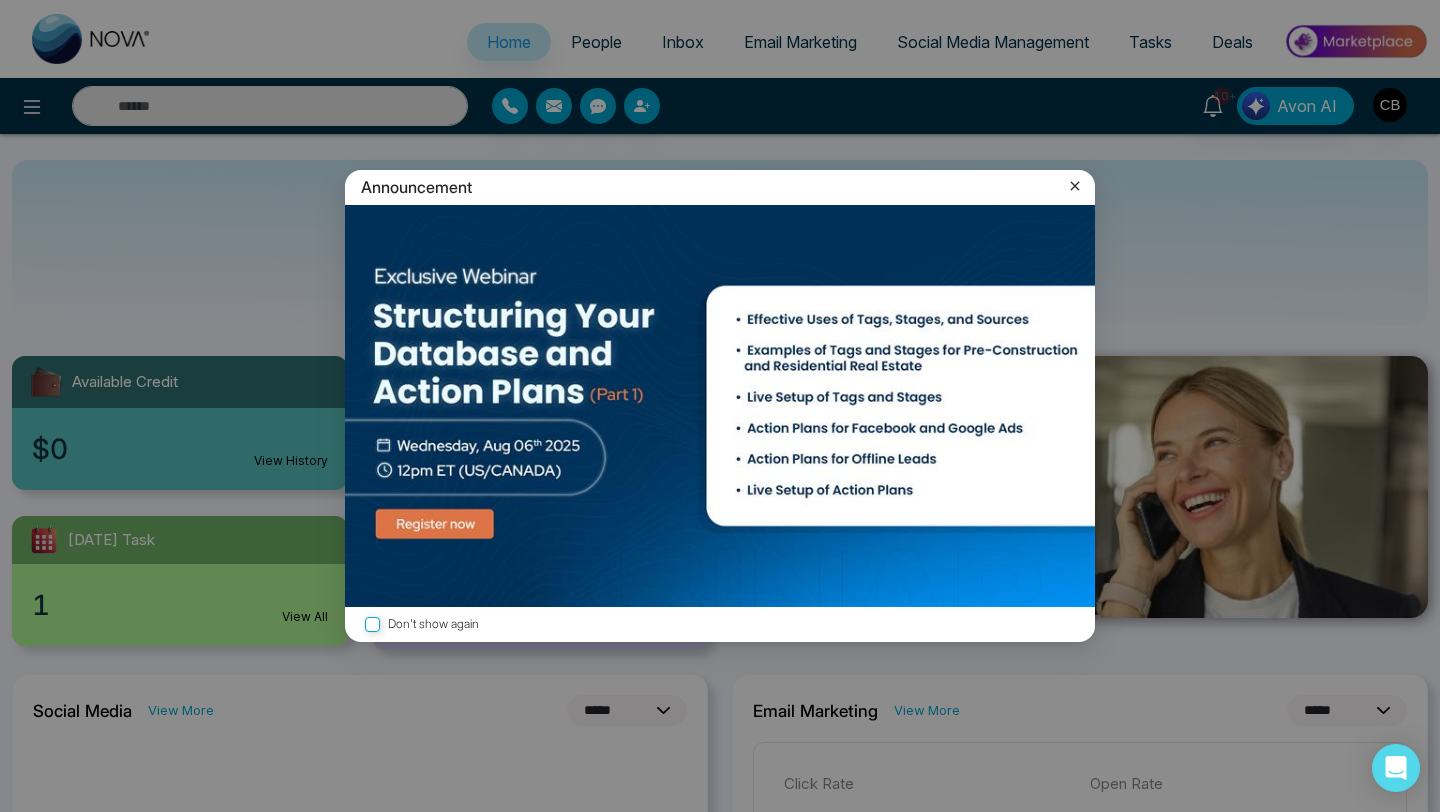 click 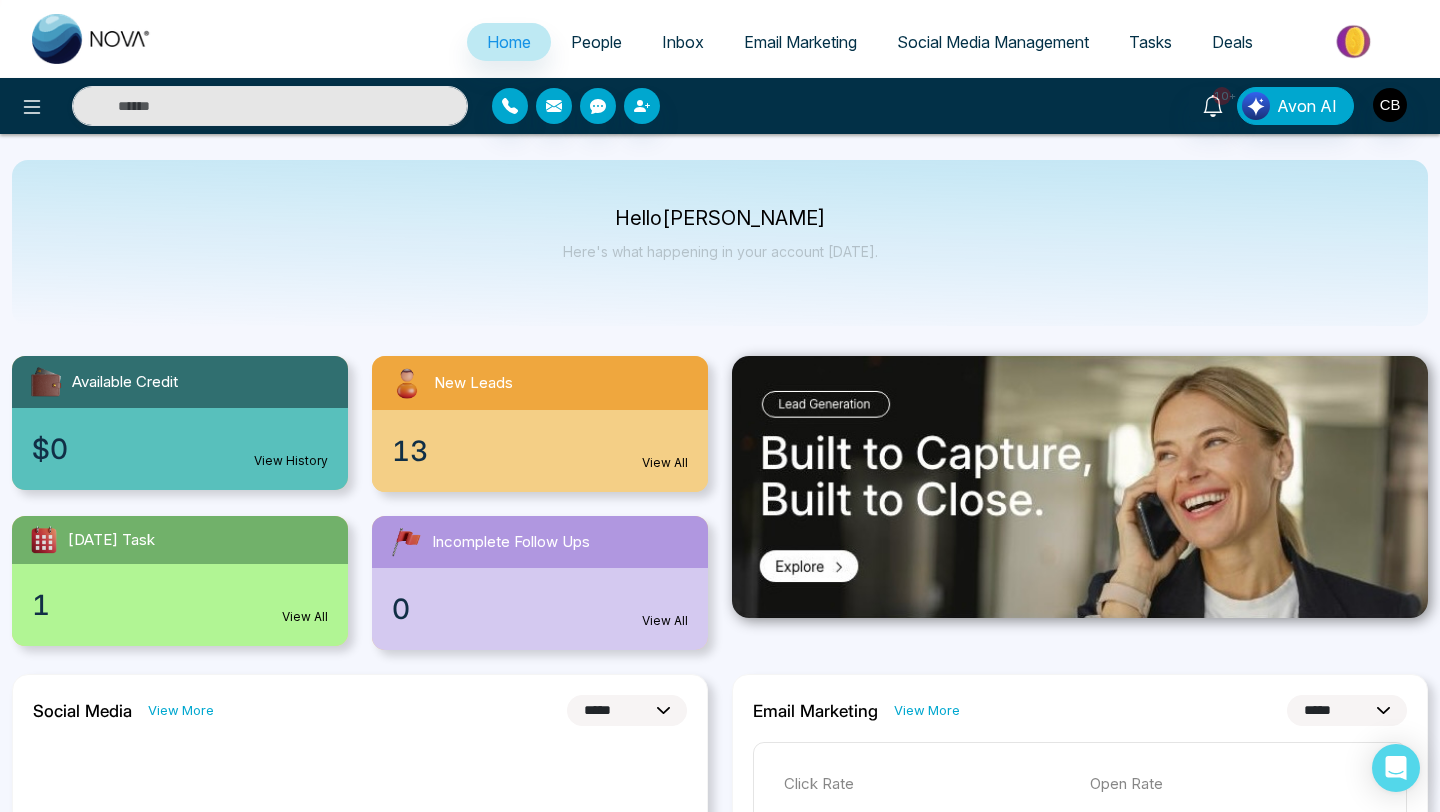 click on "People" at bounding box center [596, 42] 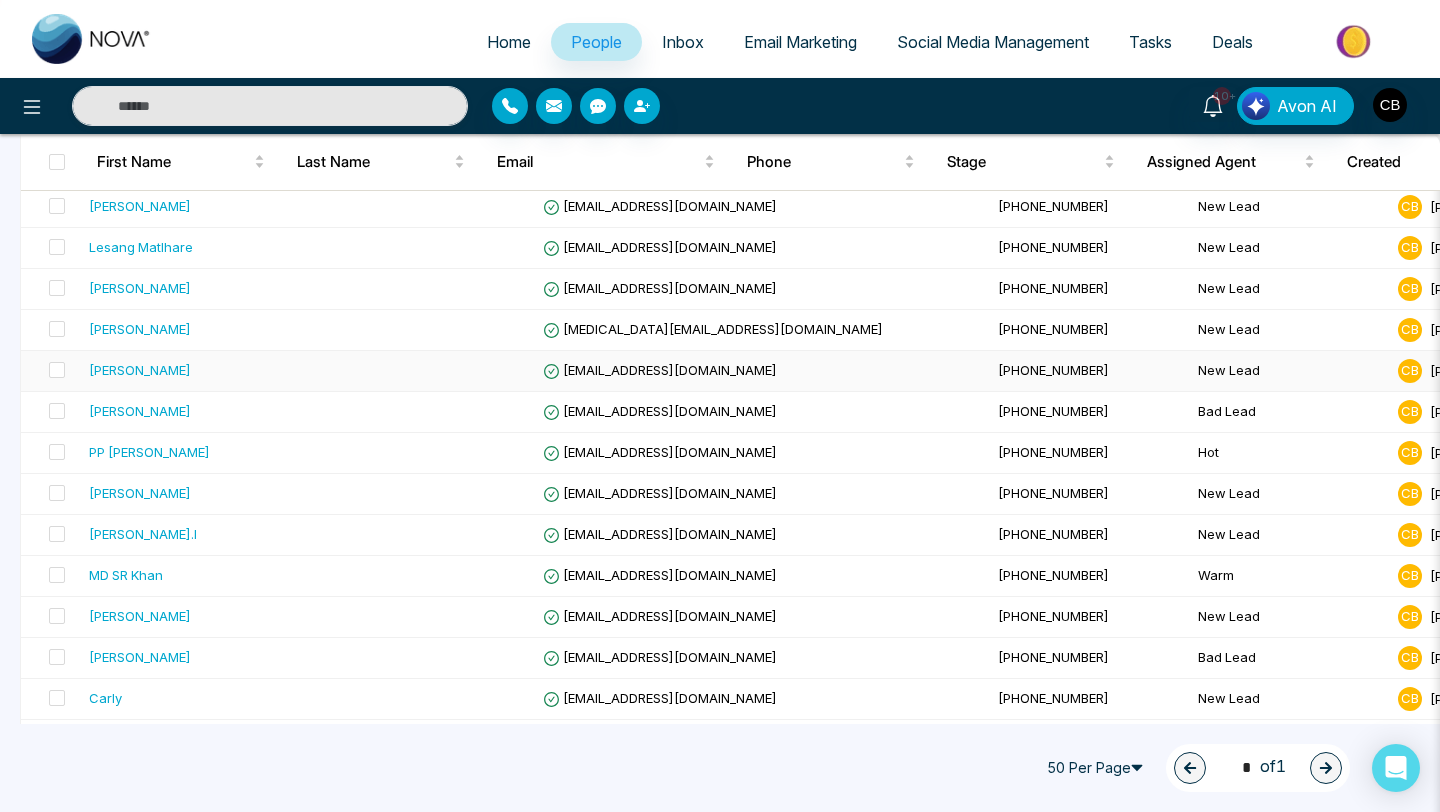 scroll, scrollTop: 1521, scrollLeft: 0, axis: vertical 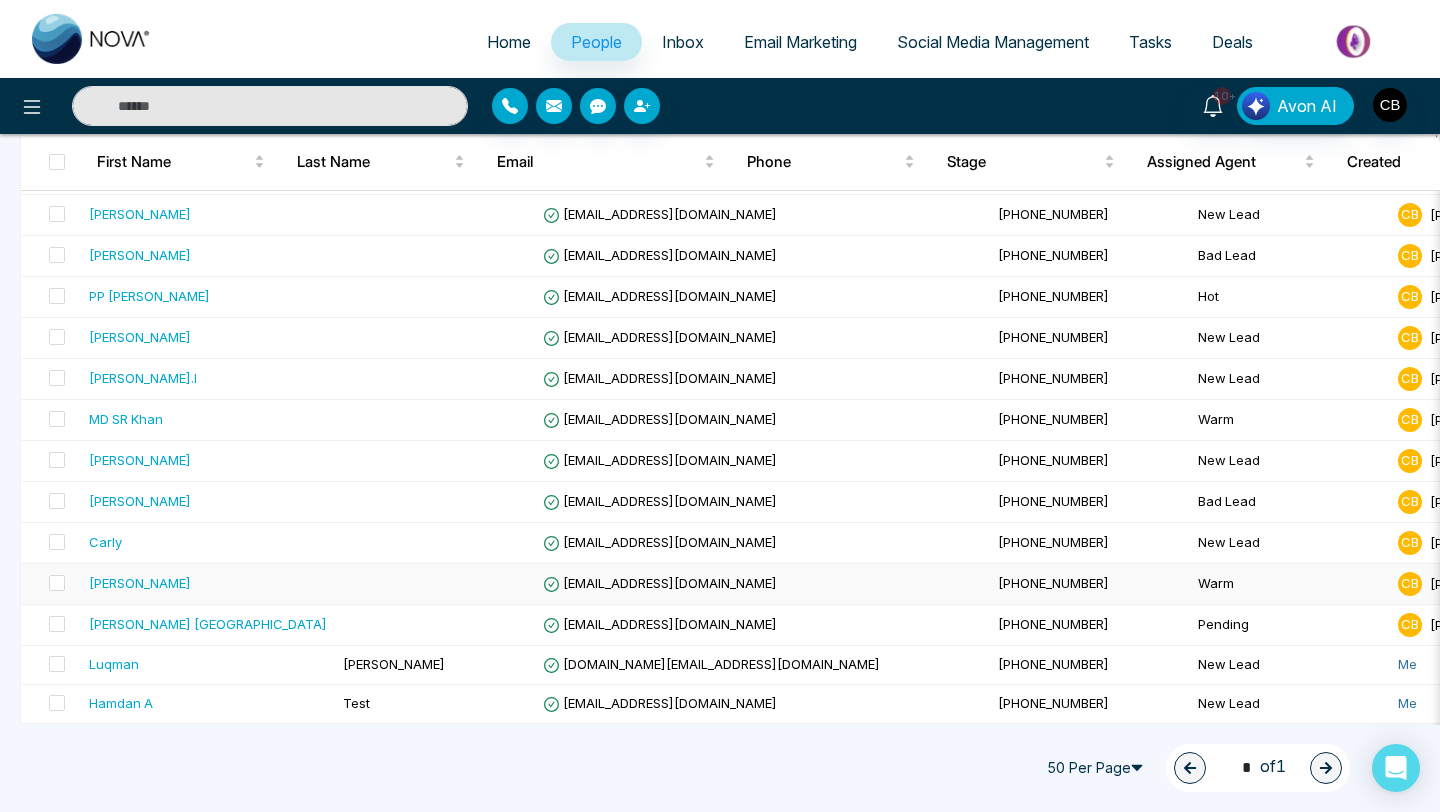 click on "[PHONE_NUMBER]" at bounding box center (1053, 583) 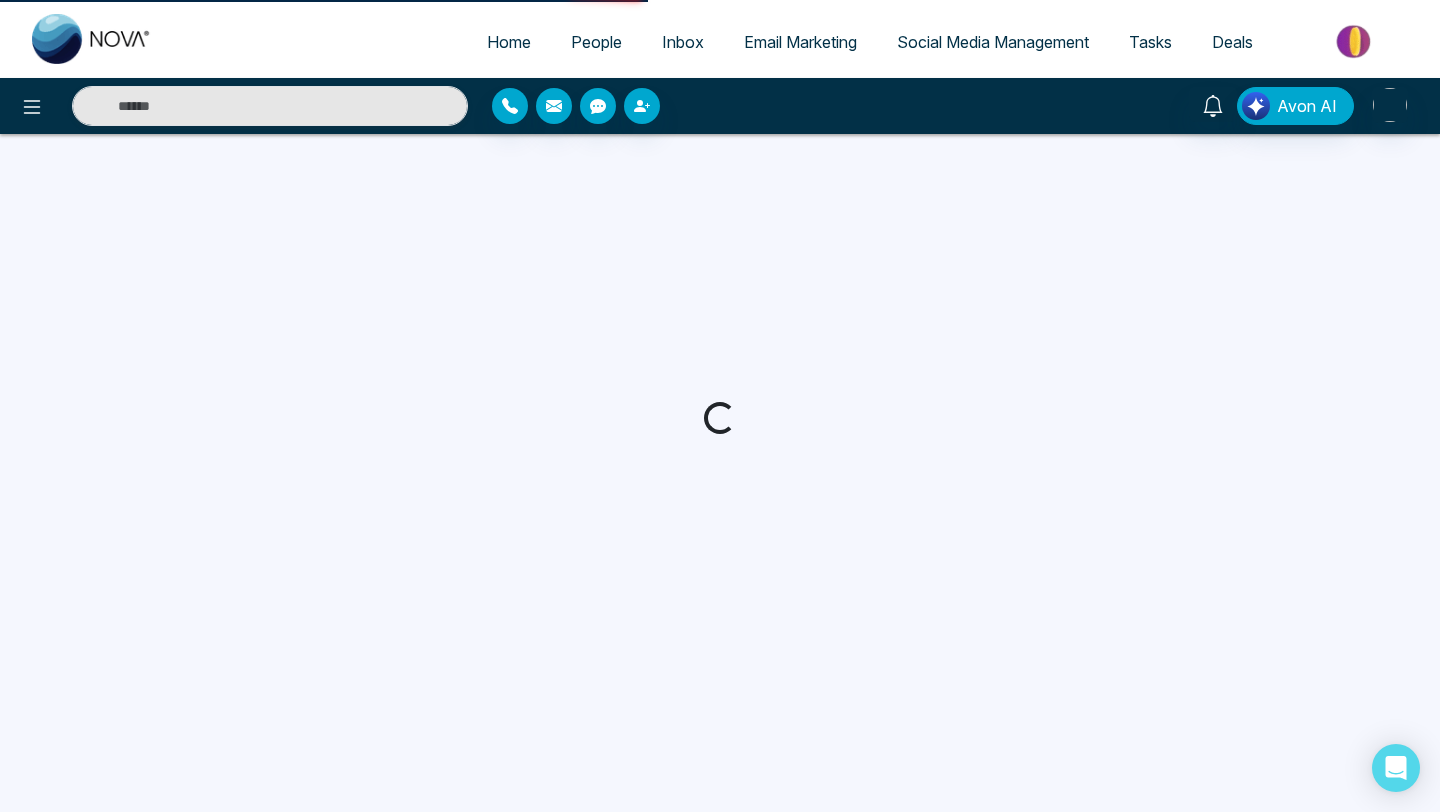 scroll, scrollTop: 0, scrollLeft: 0, axis: both 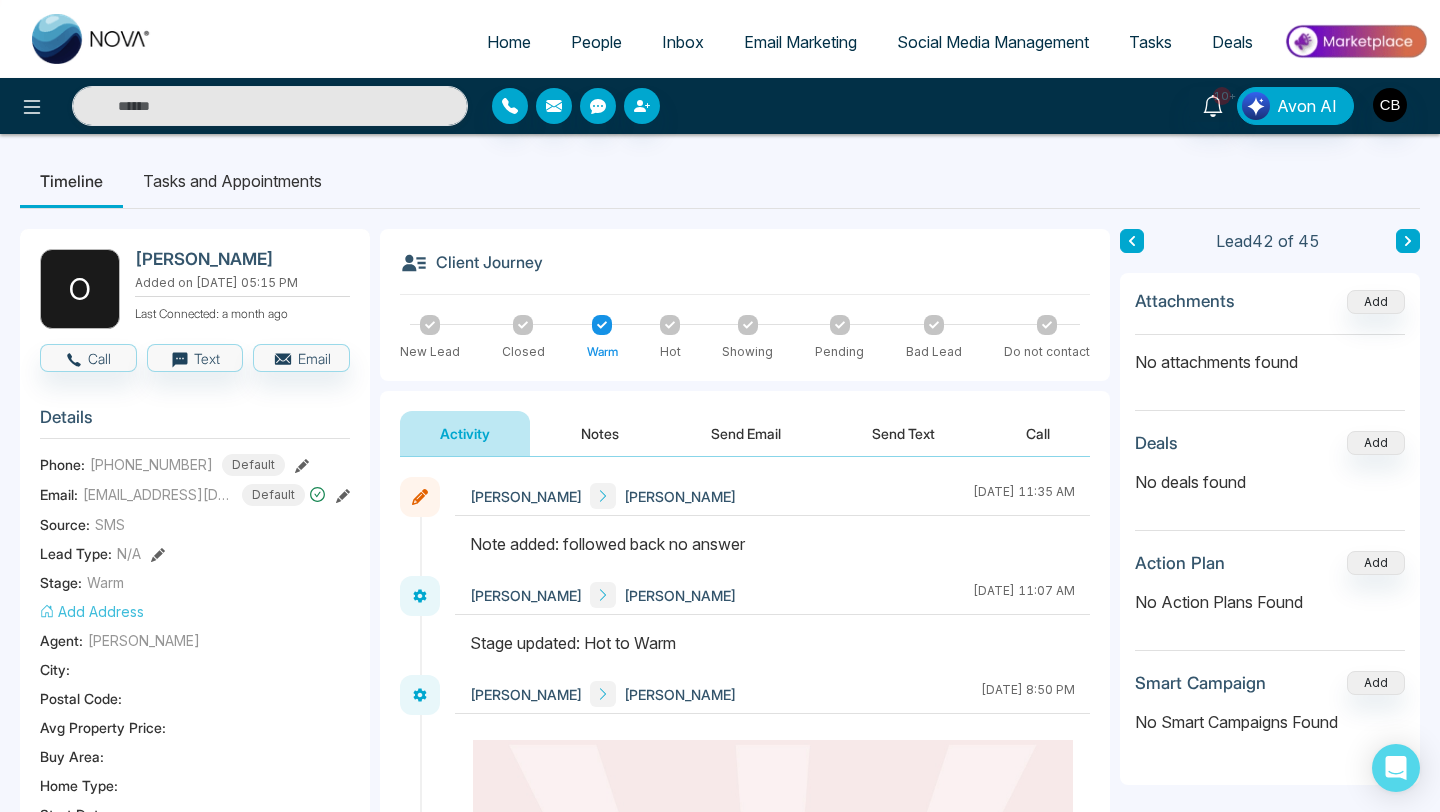 click on "Notes" at bounding box center [600, 433] 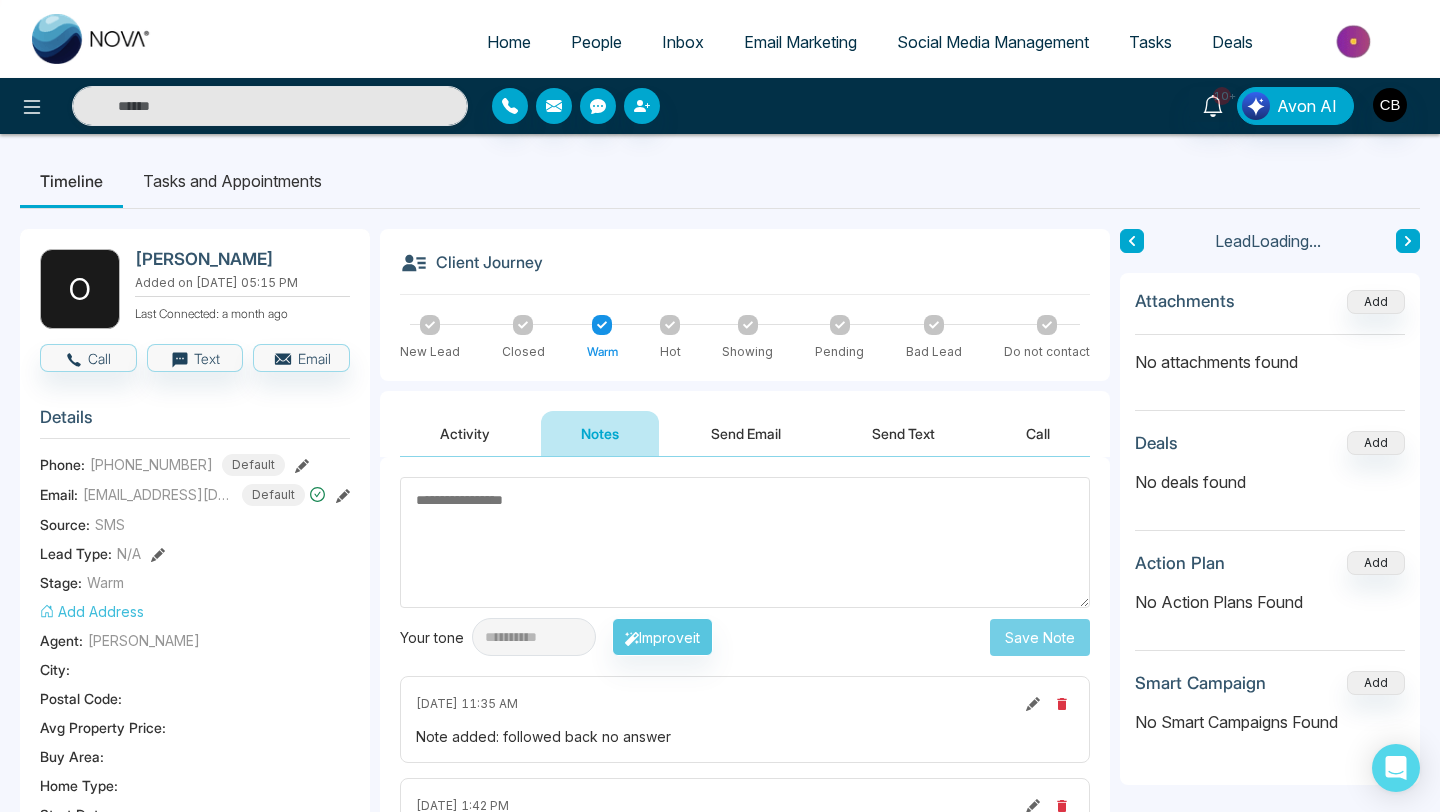 click at bounding box center (745, 542) 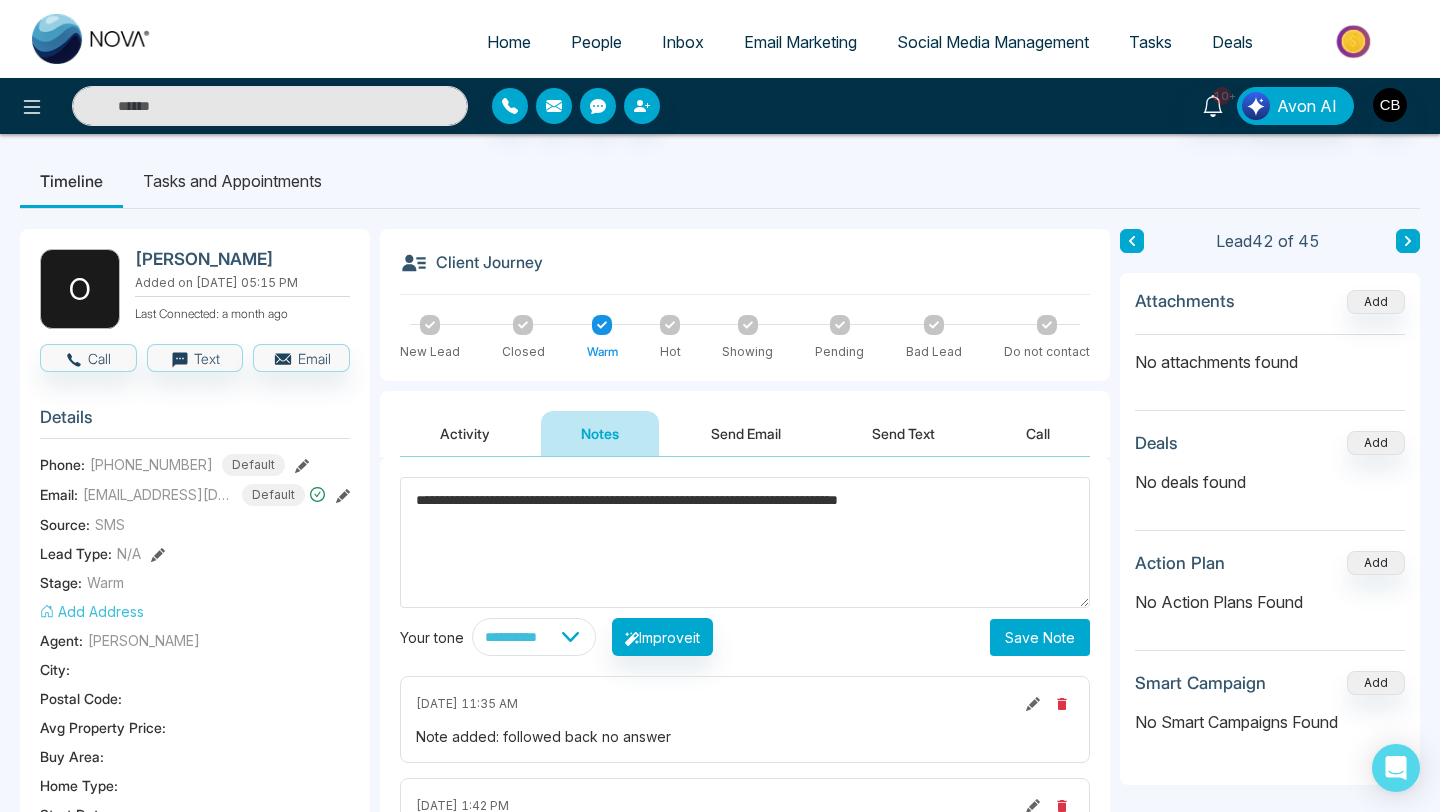 type on "**********" 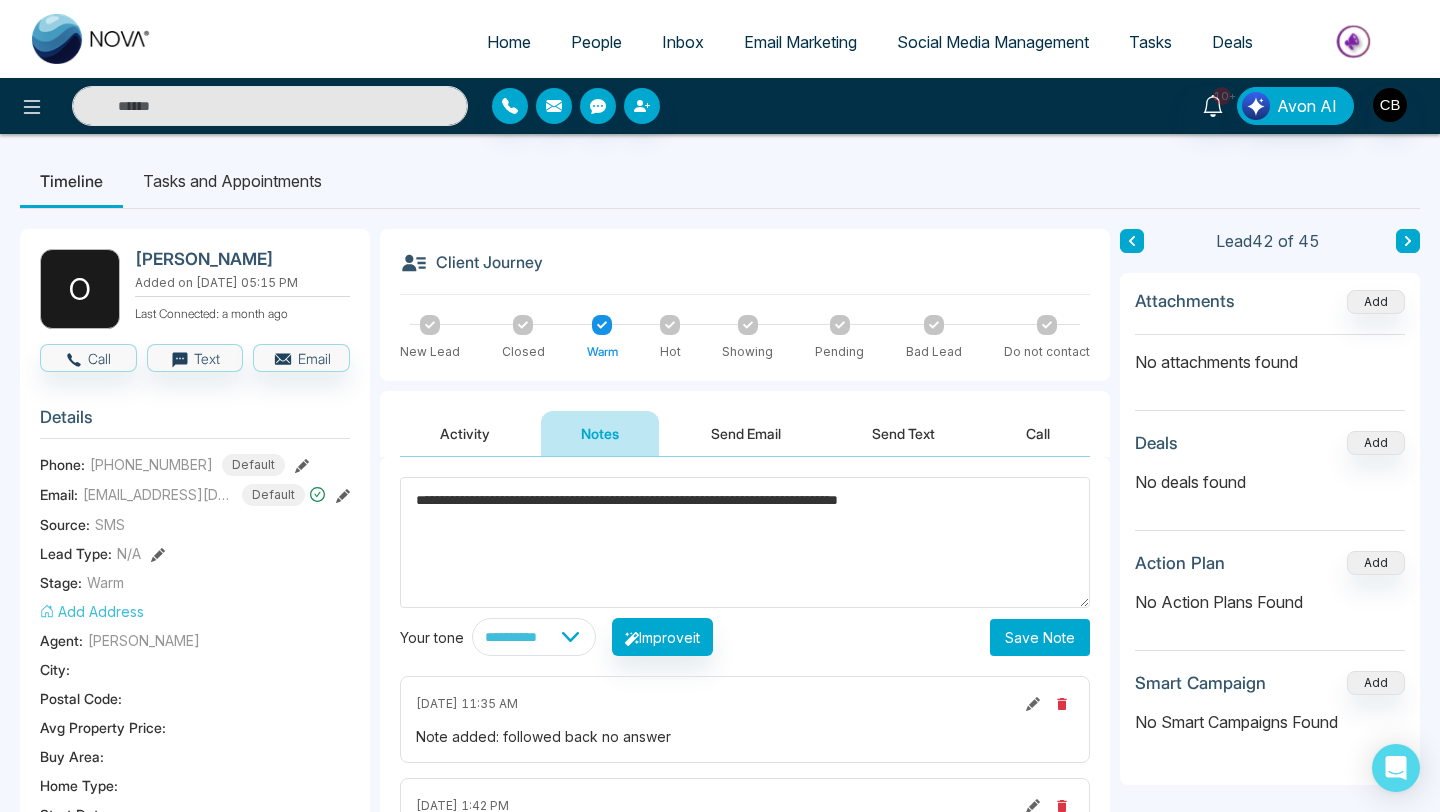 click on "Save Note" at bounding box center (1040, 637) 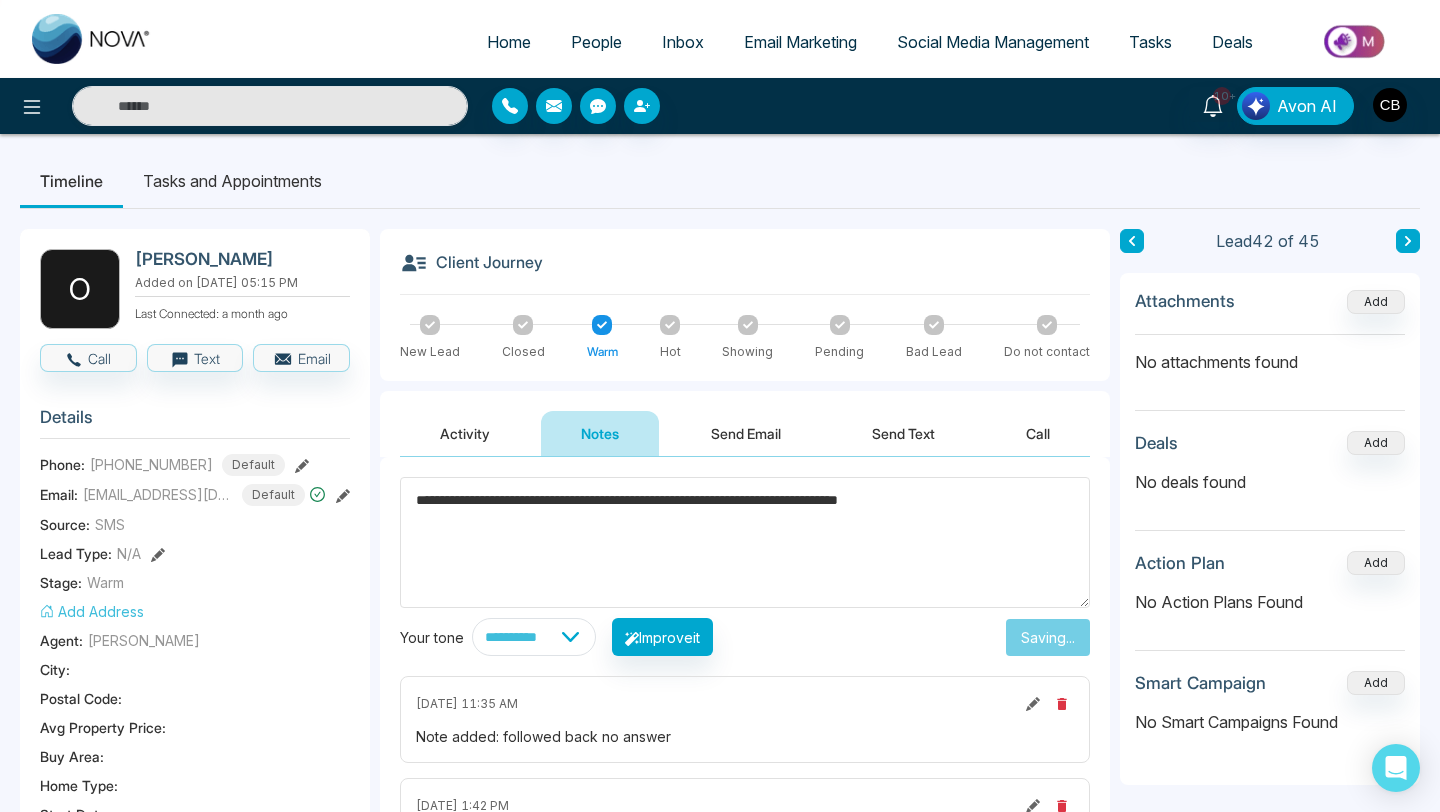 type 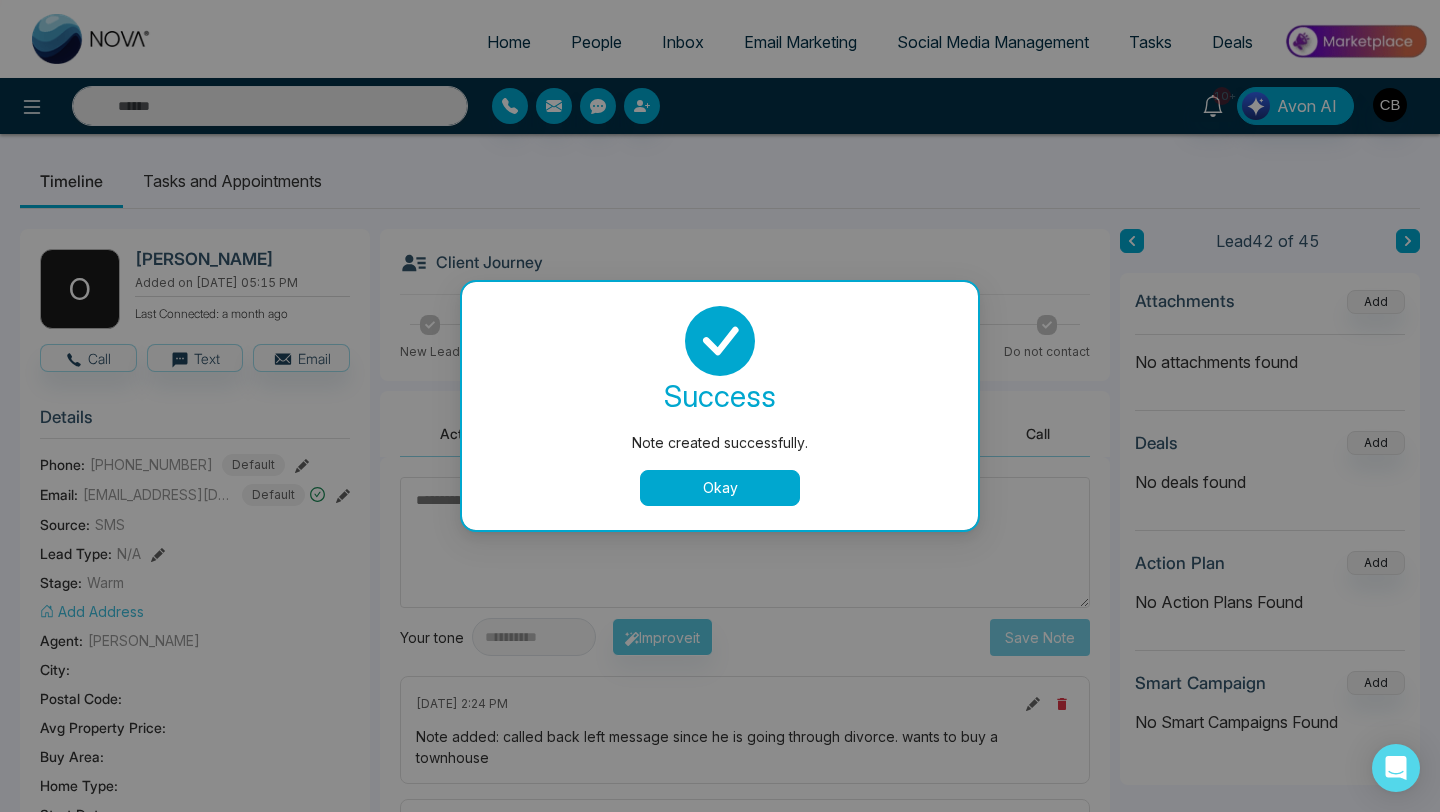 click on "Okay" at bounding box center [720, 488] 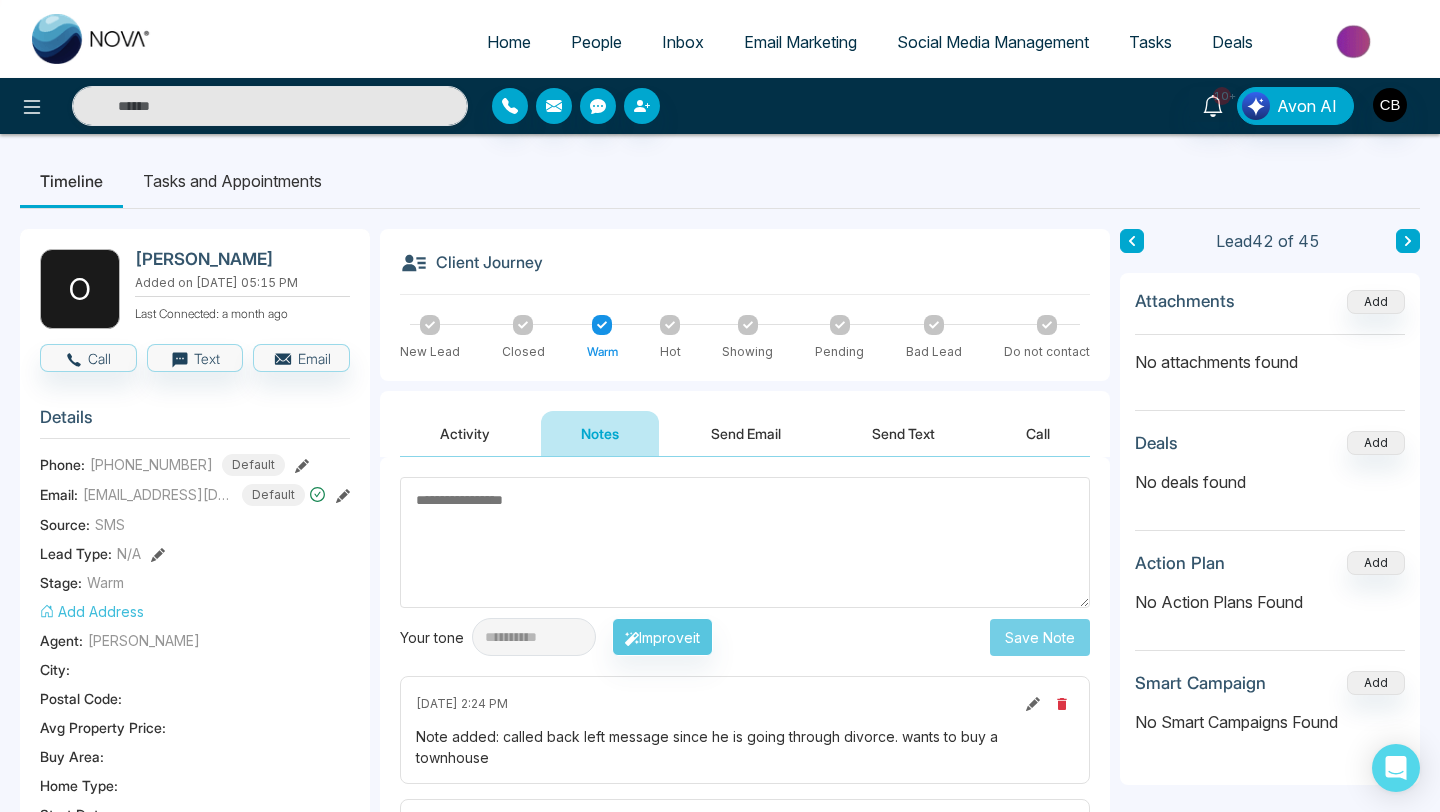 click on "Home" at bounding box center (509, 42) 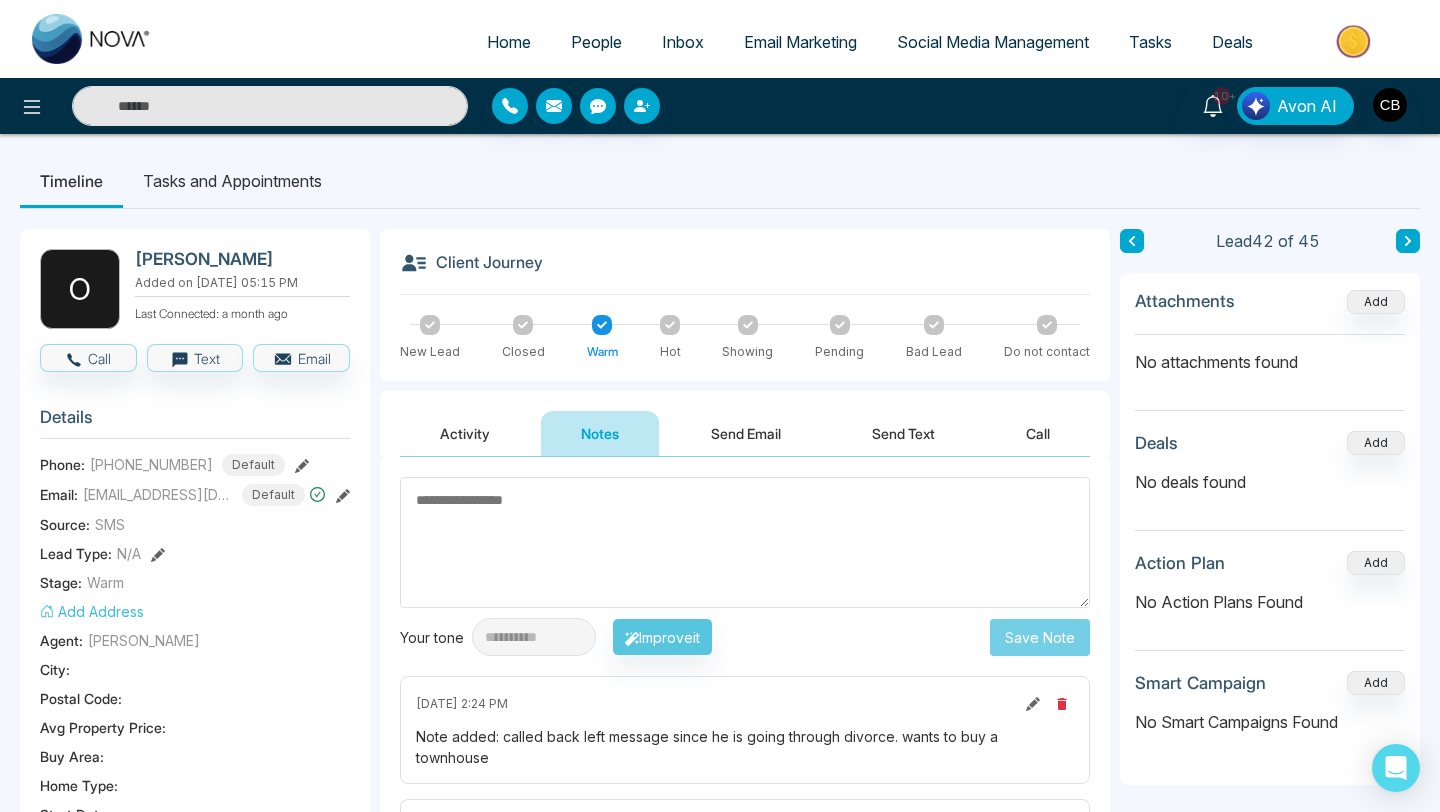 select on "*" 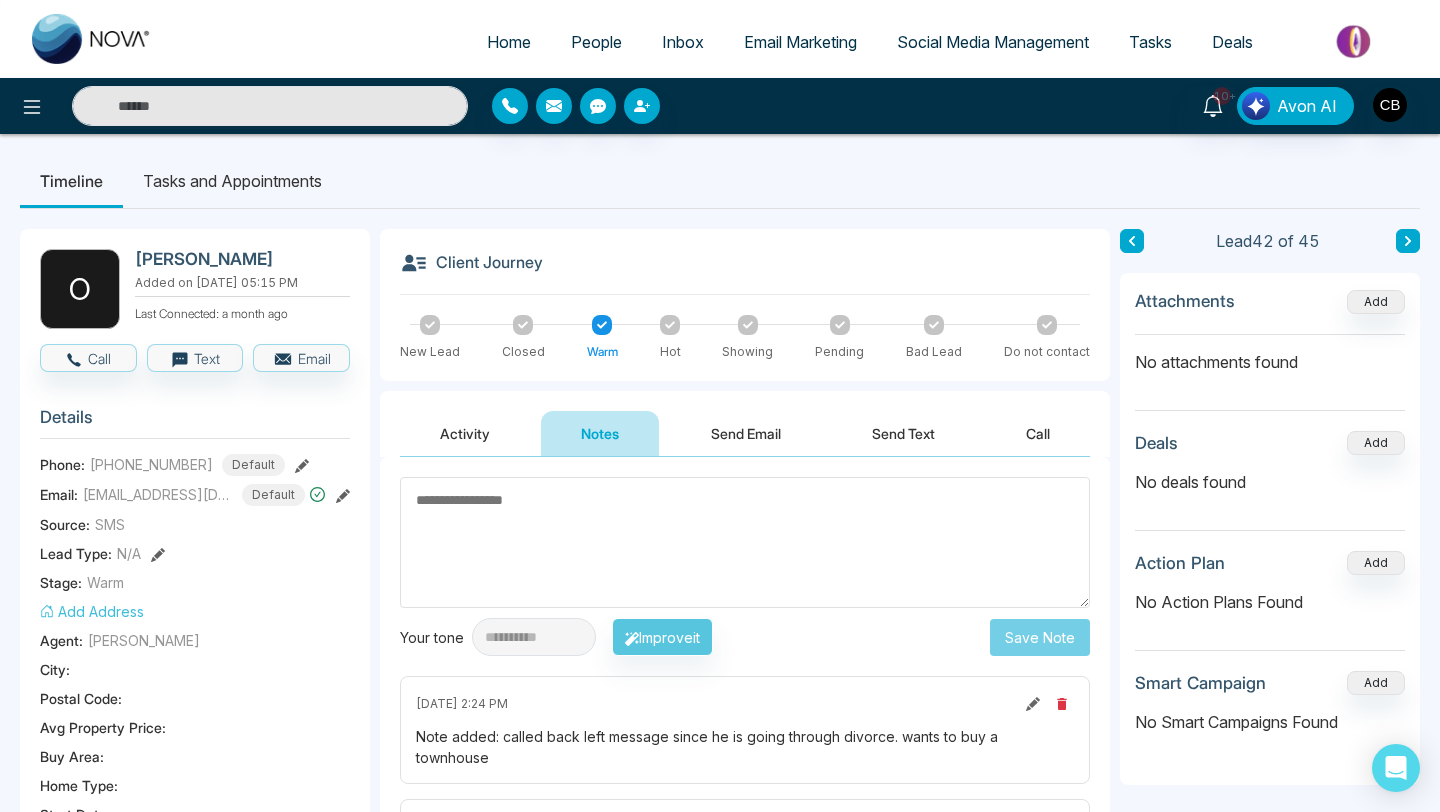 select on "*" 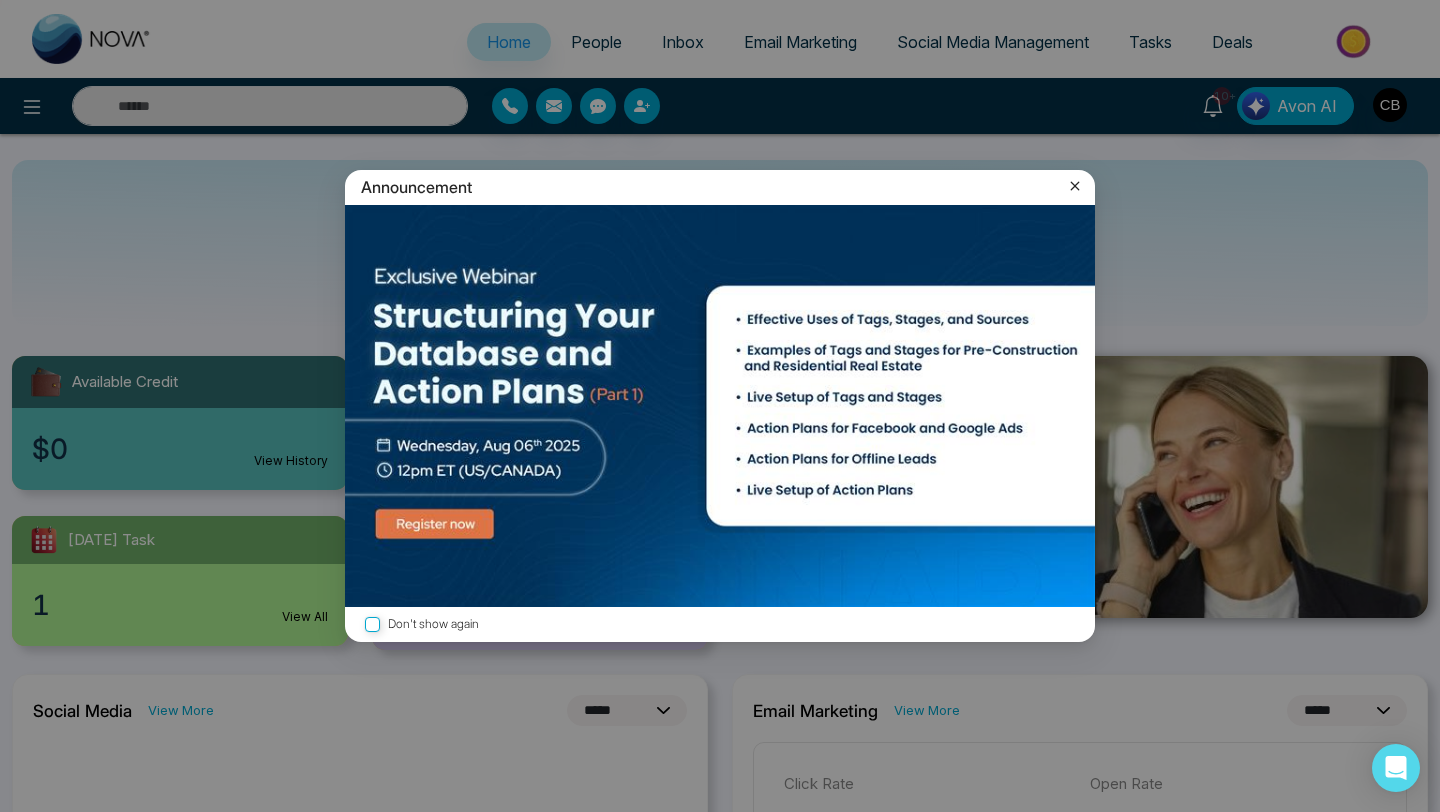 click 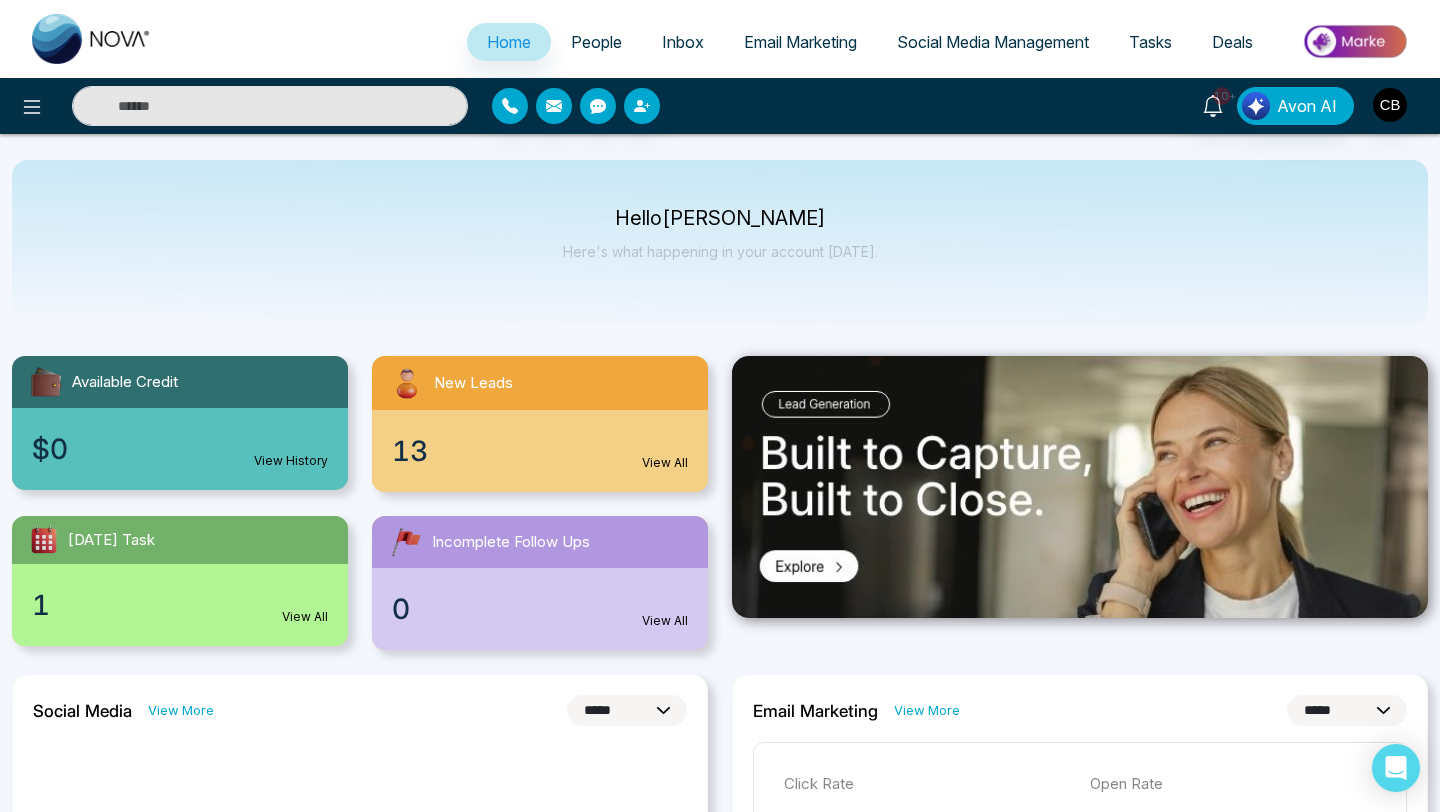 click on "13" at bounding box center [410, 451] 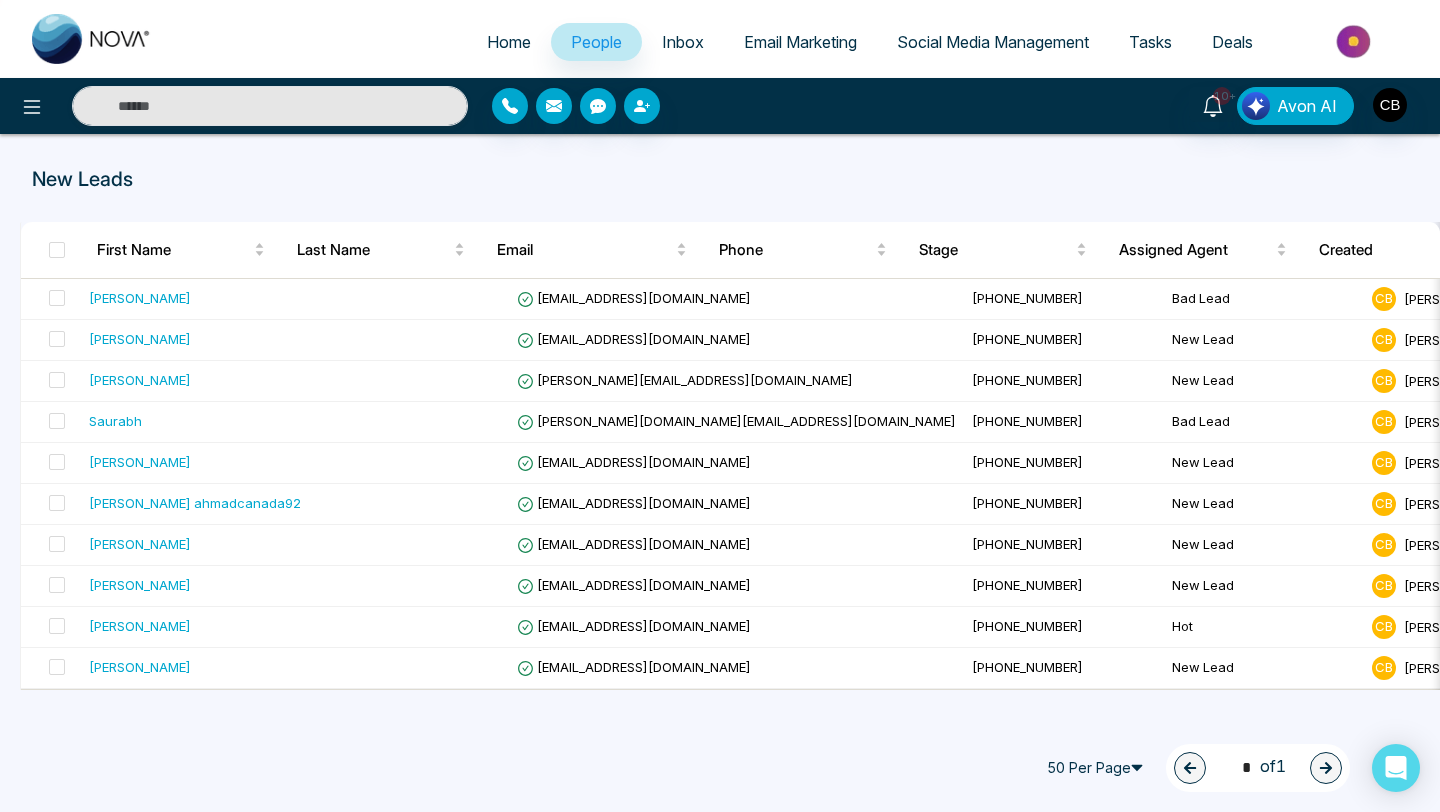 click on "Home" at bounding box center [509, 42] 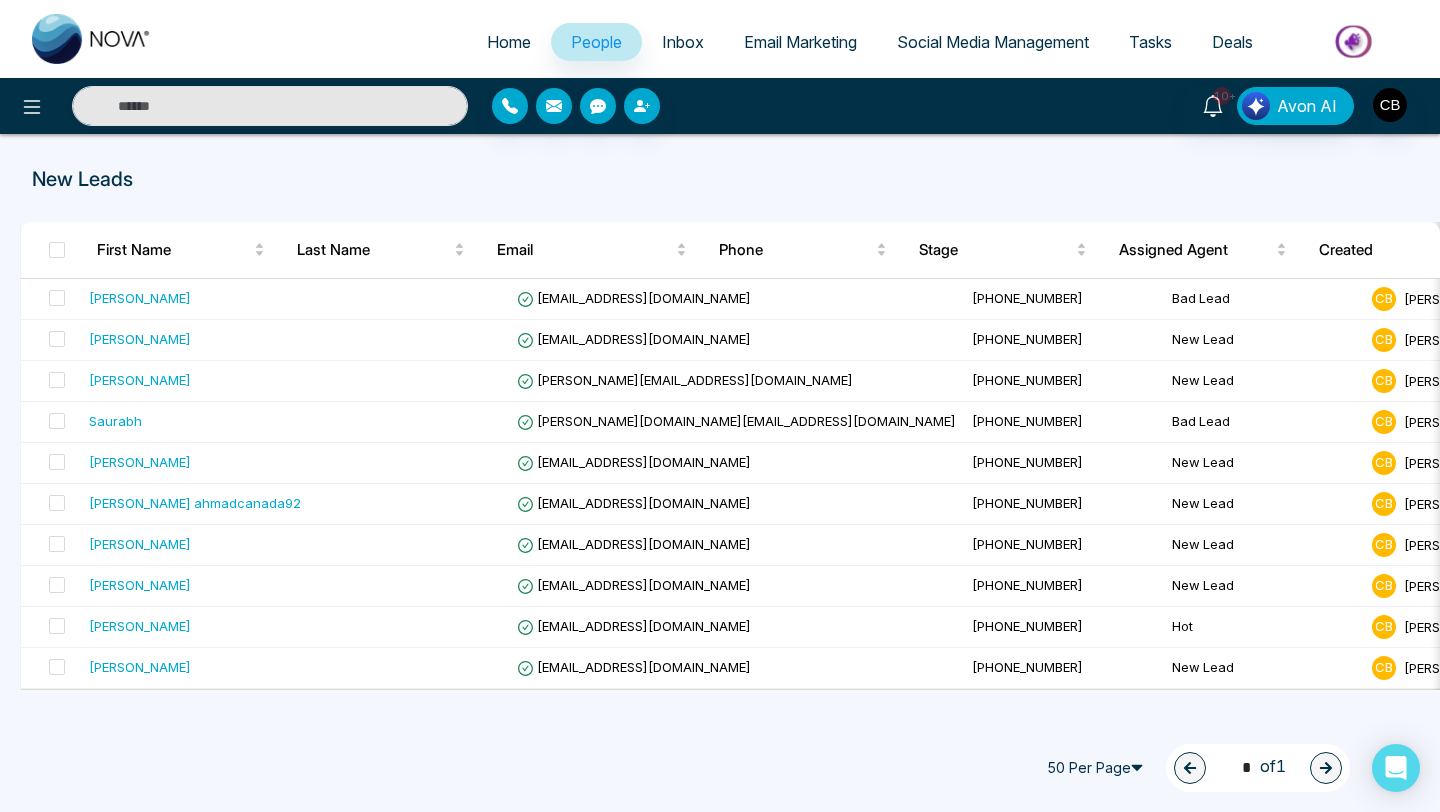 select on "*" 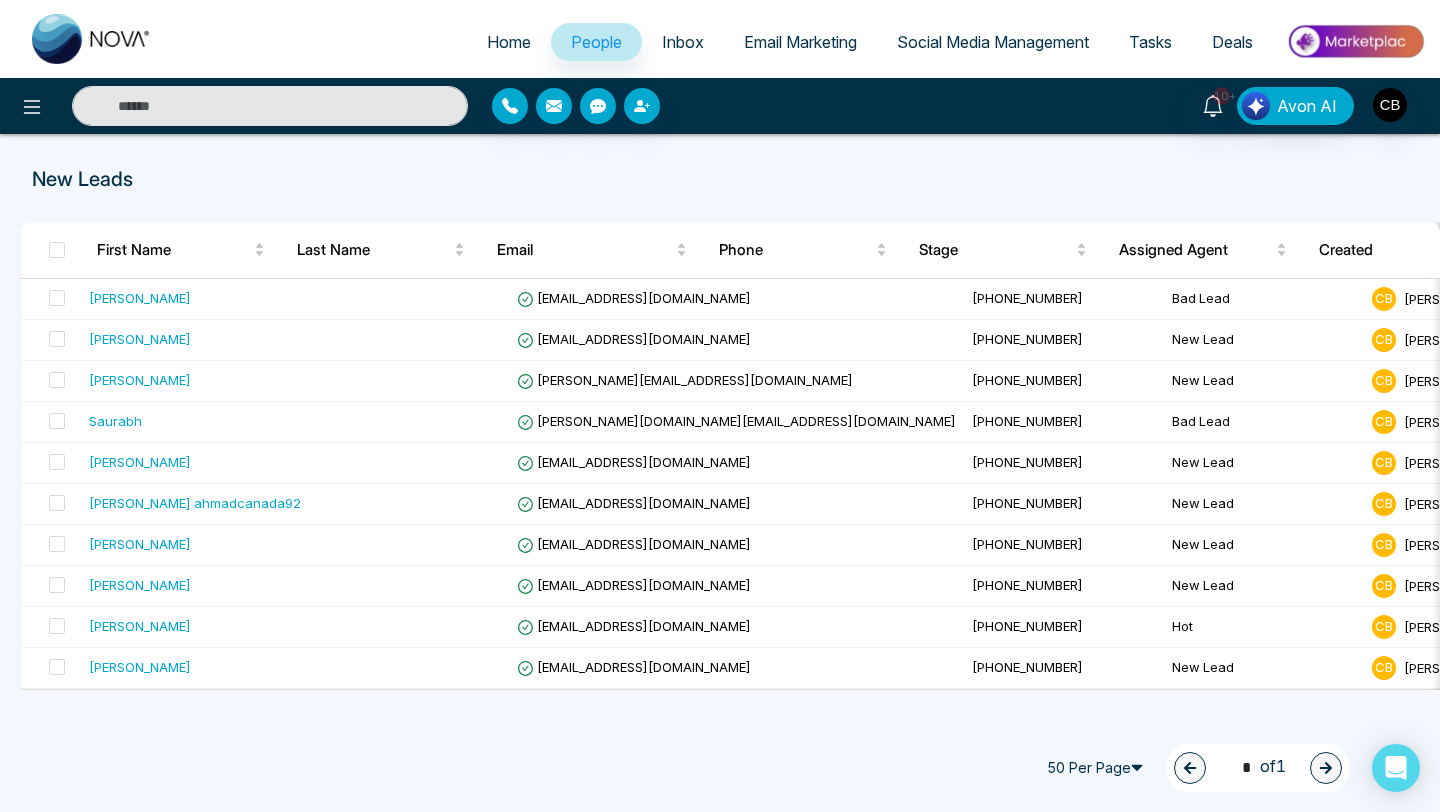 select on "*" 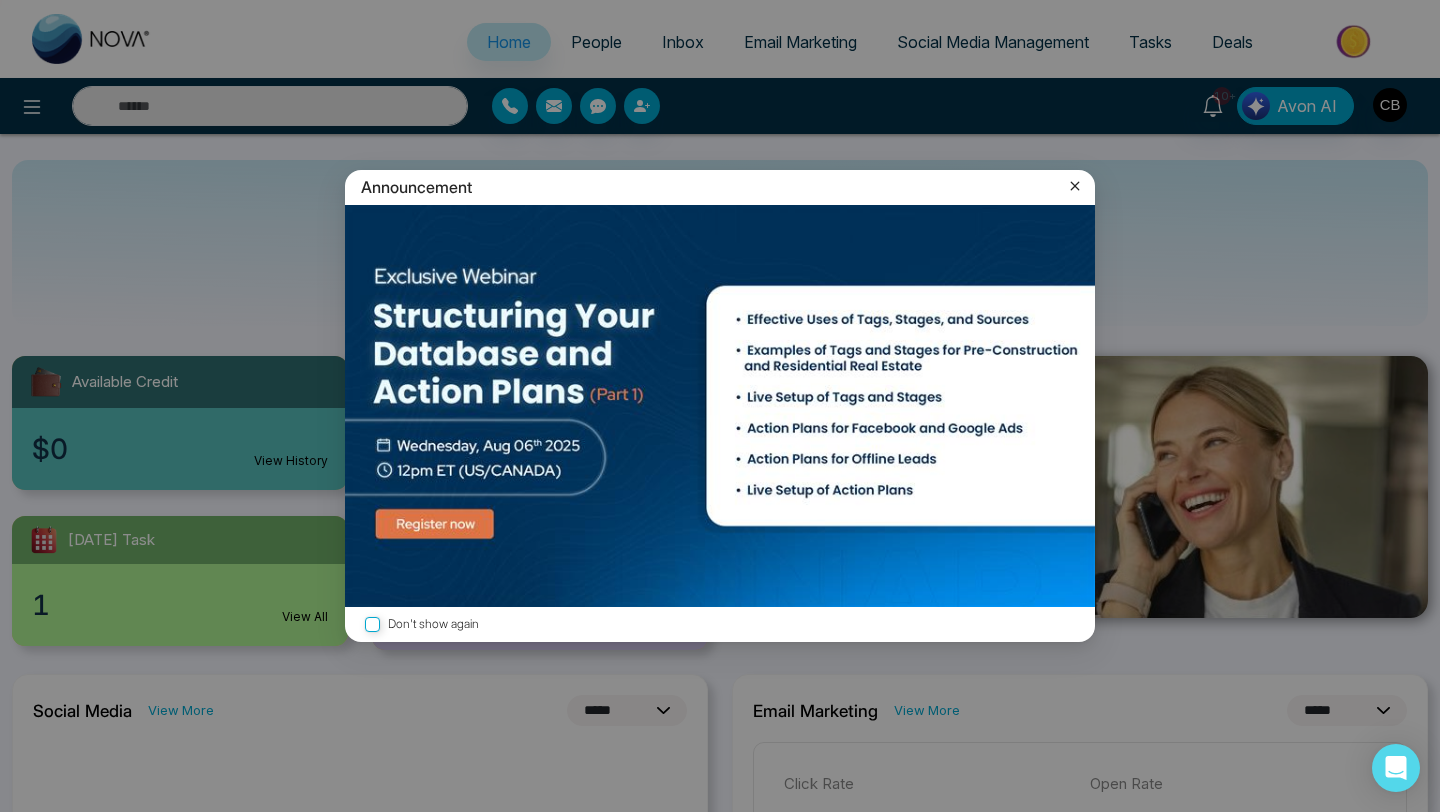 click 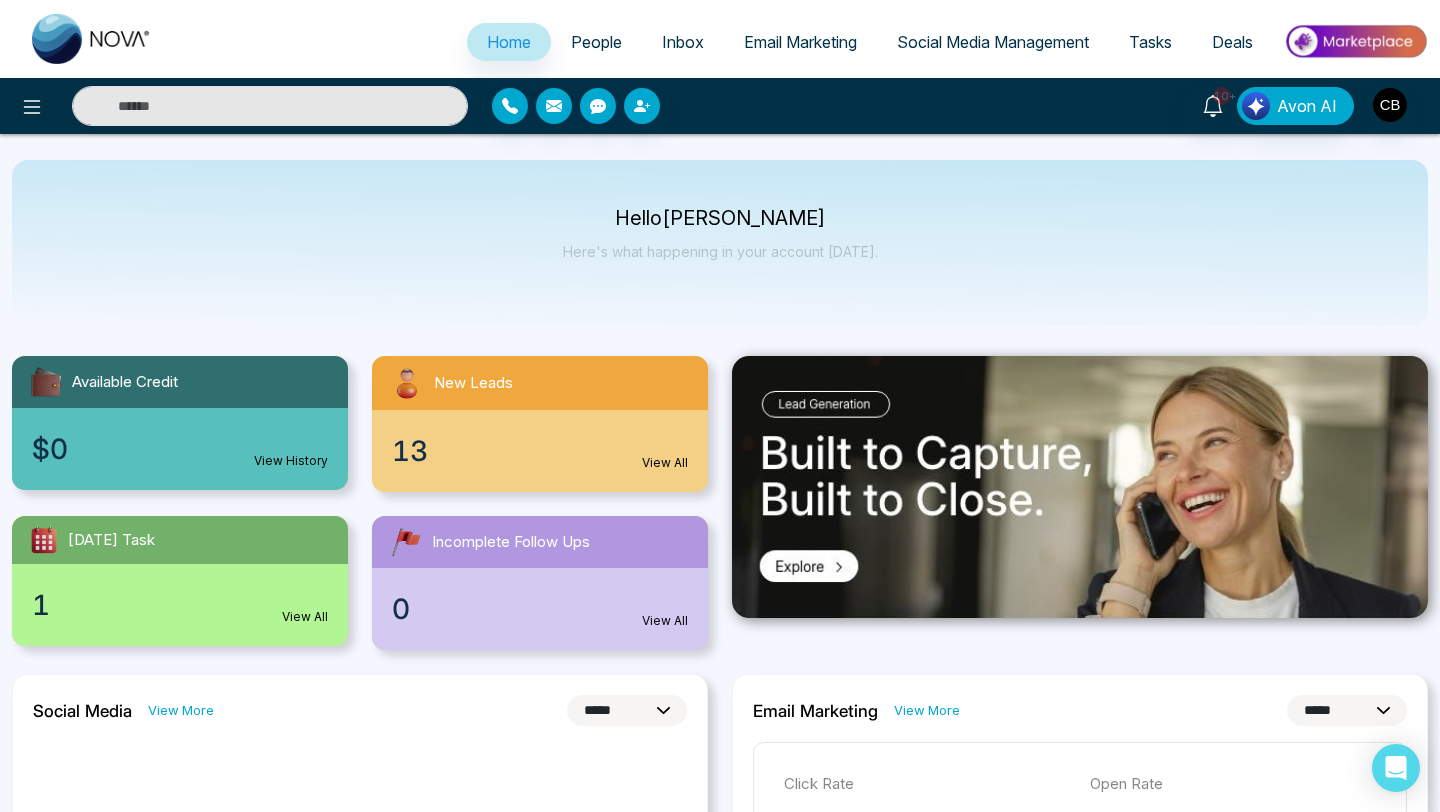 click on "People" at bounding box center (596, 42) 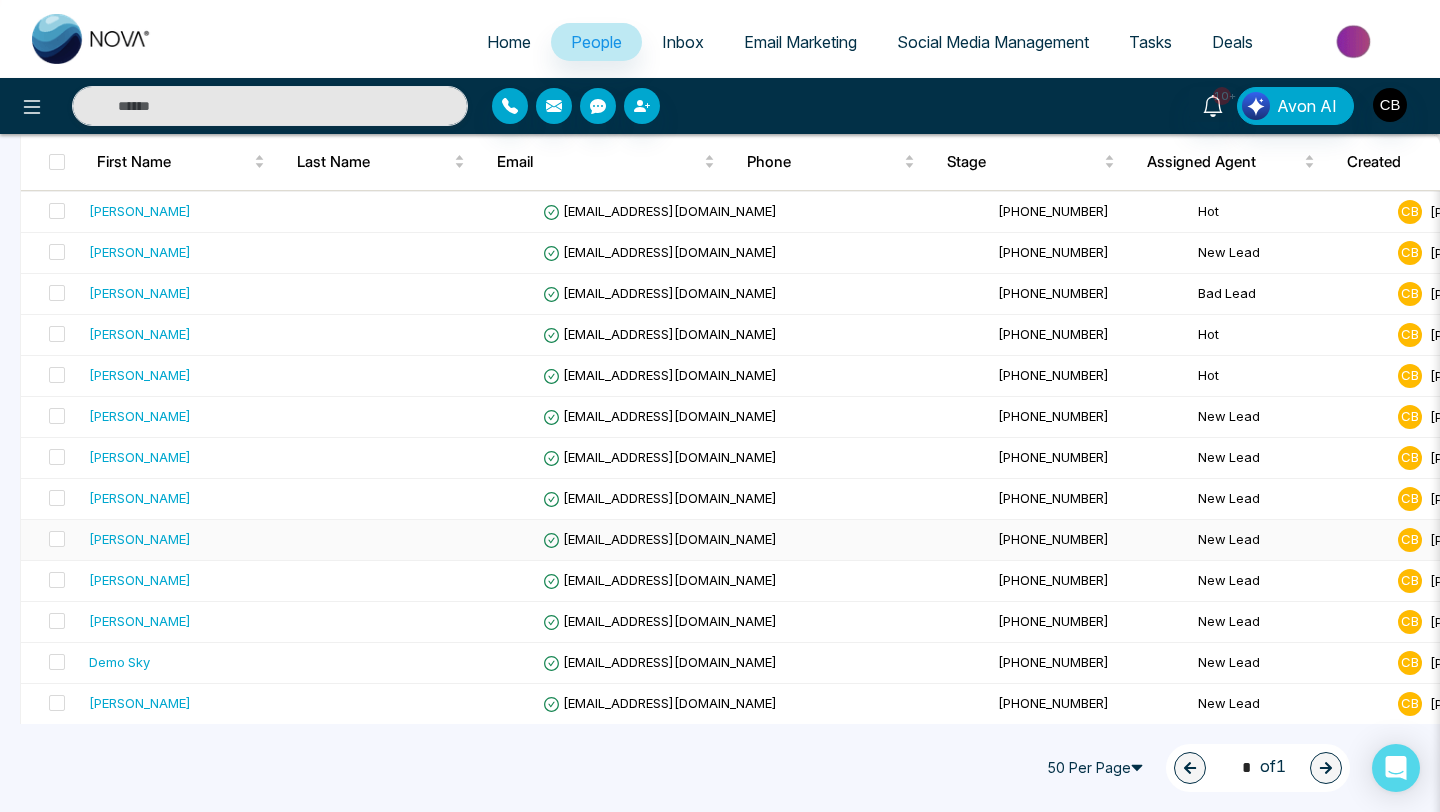 scroll, scrollTop: 552, scrollLeft: 0, axis: vertical 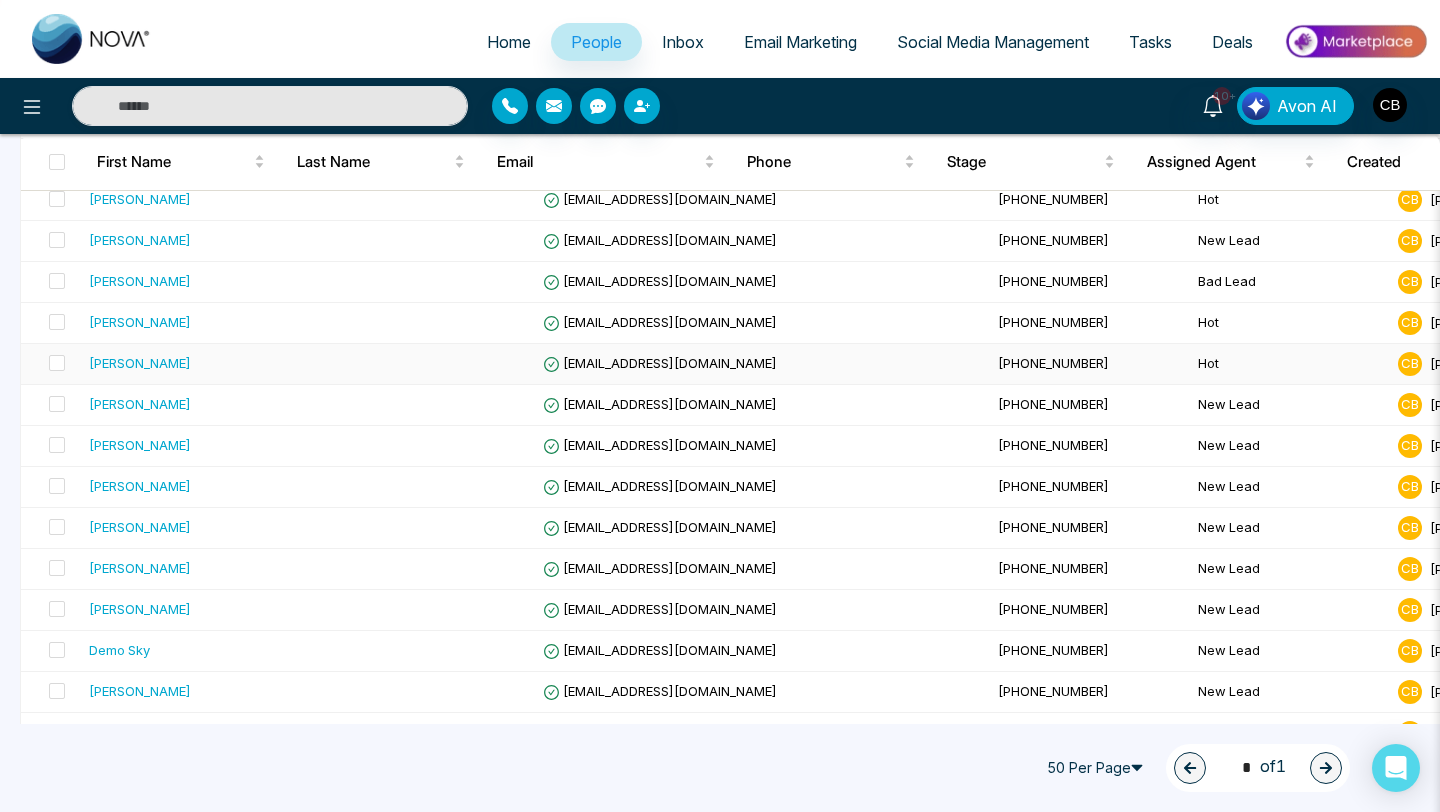 click on "[PERSON_NAME]" at bounding box center (140, 363) 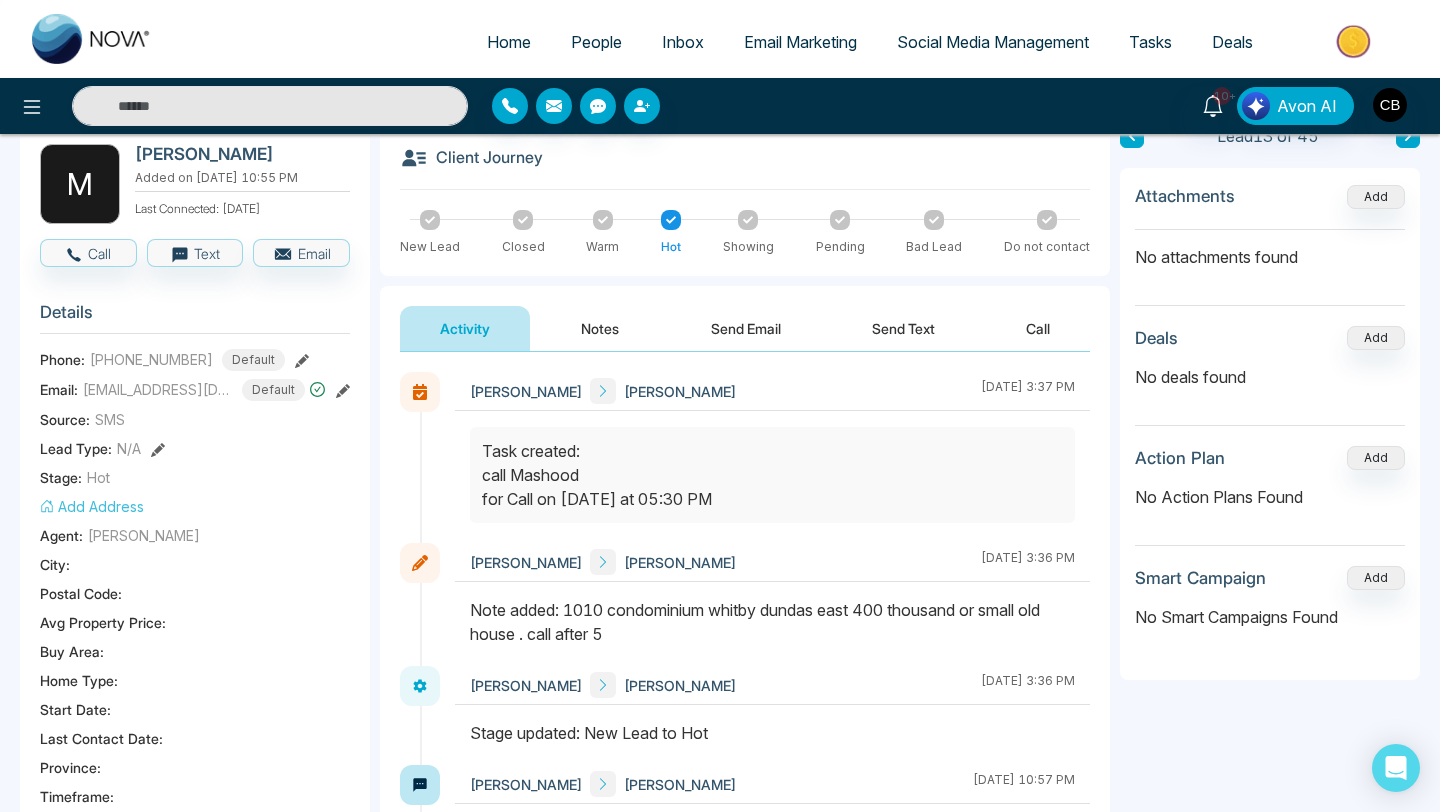 scroll, scrollTop: 101, scrollLeft: 0, axis: vertical 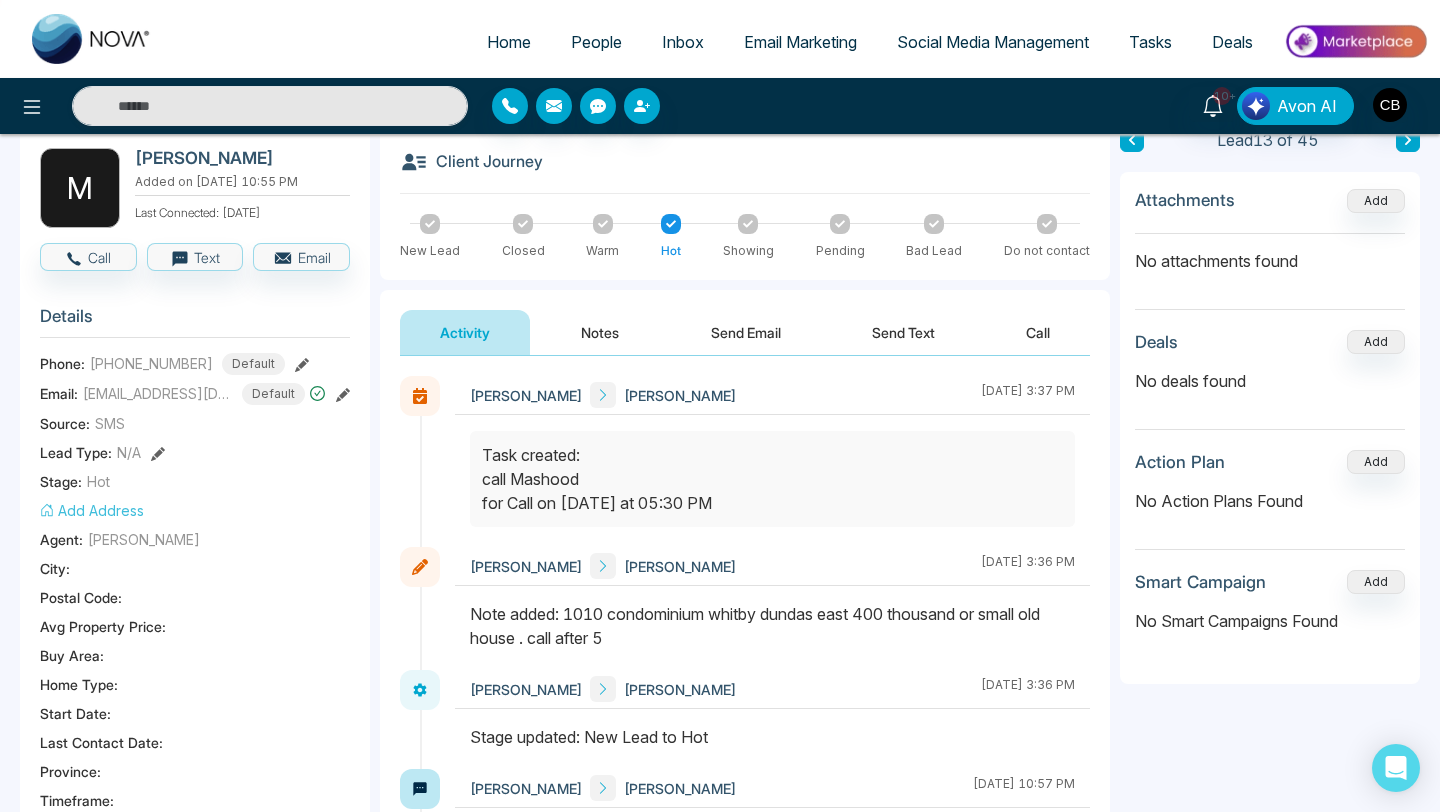 click on "Notes" at bounding box center [600, 332] 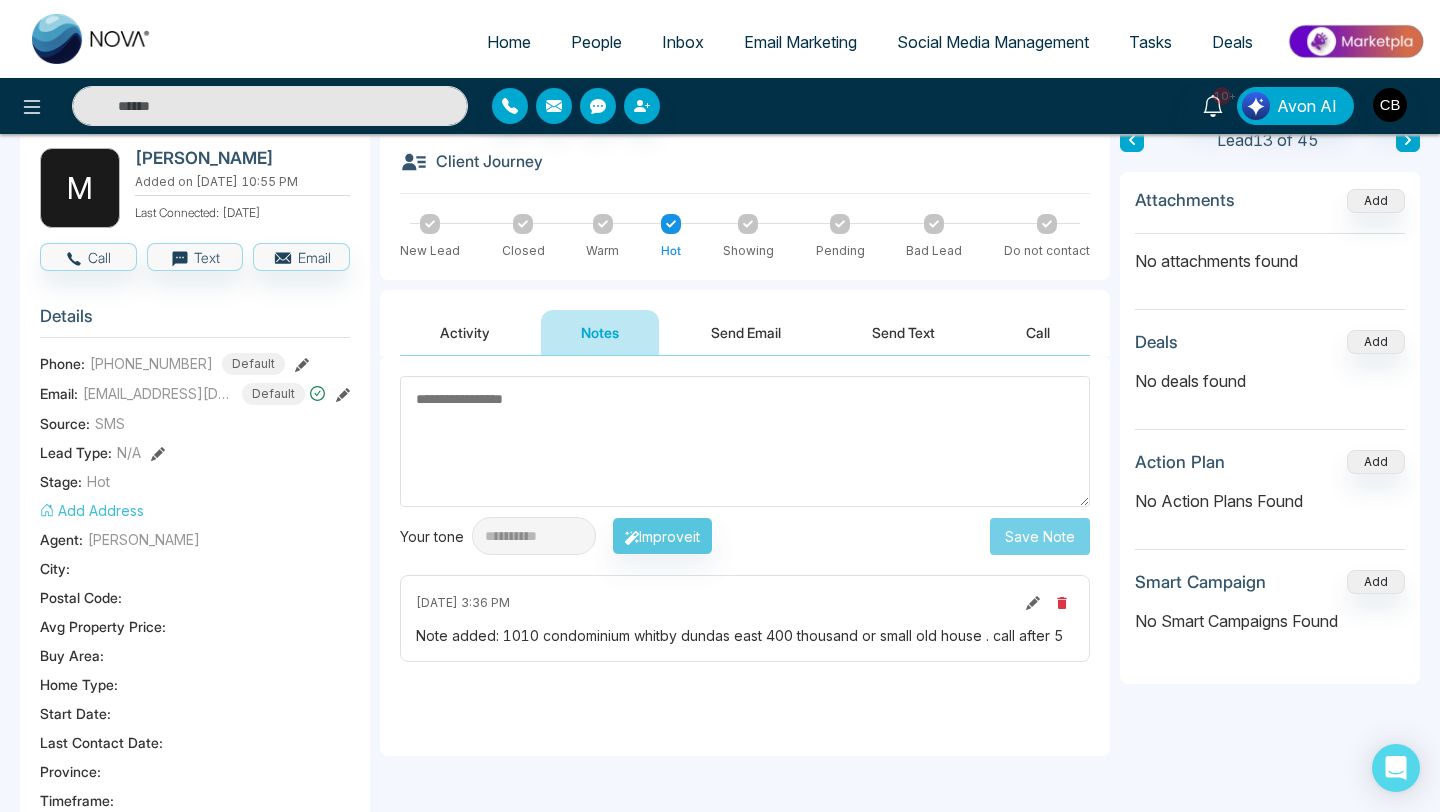 click at bounding box center (745, 441) 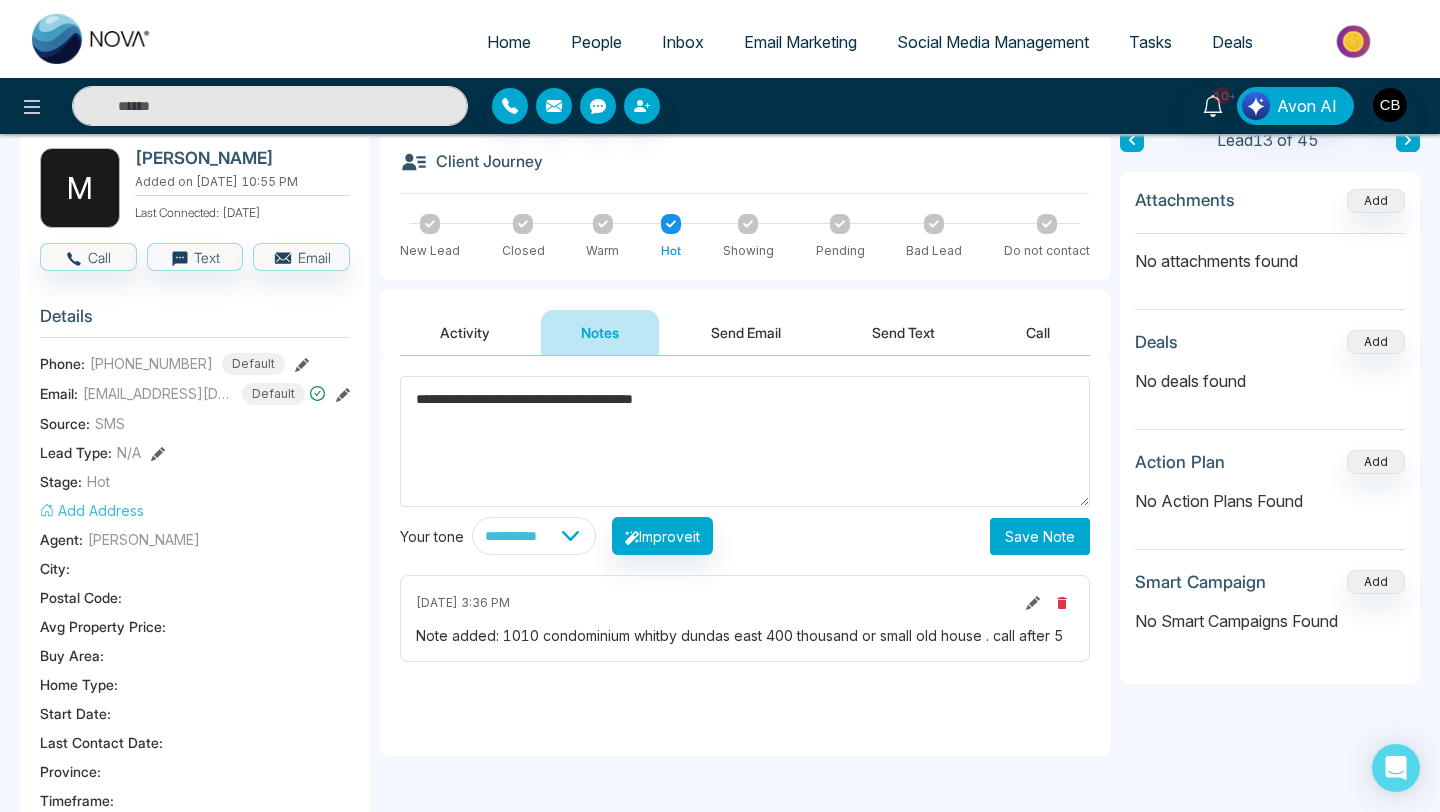 type on "**********" 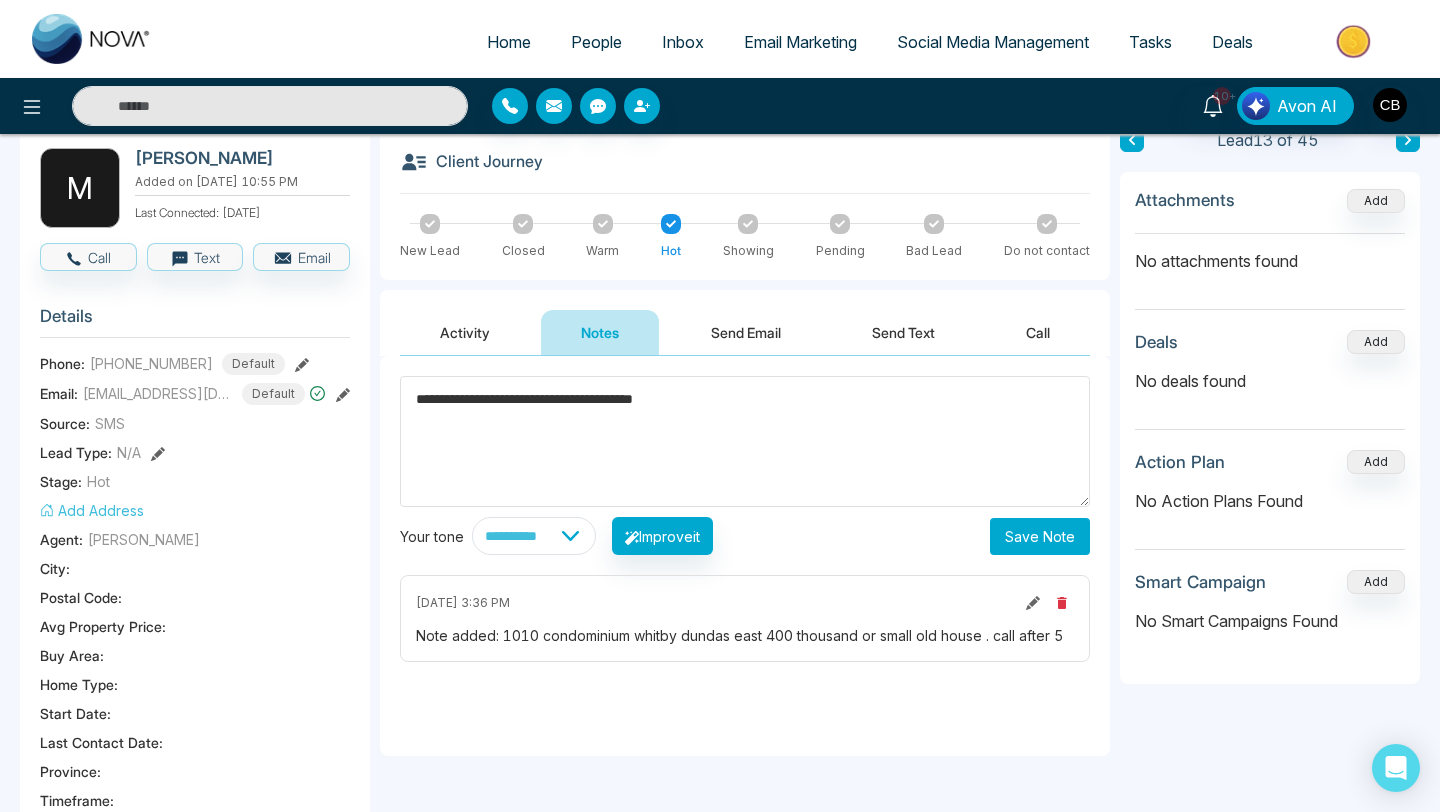 click on "Save Note" at bounding box center (1040, 536) 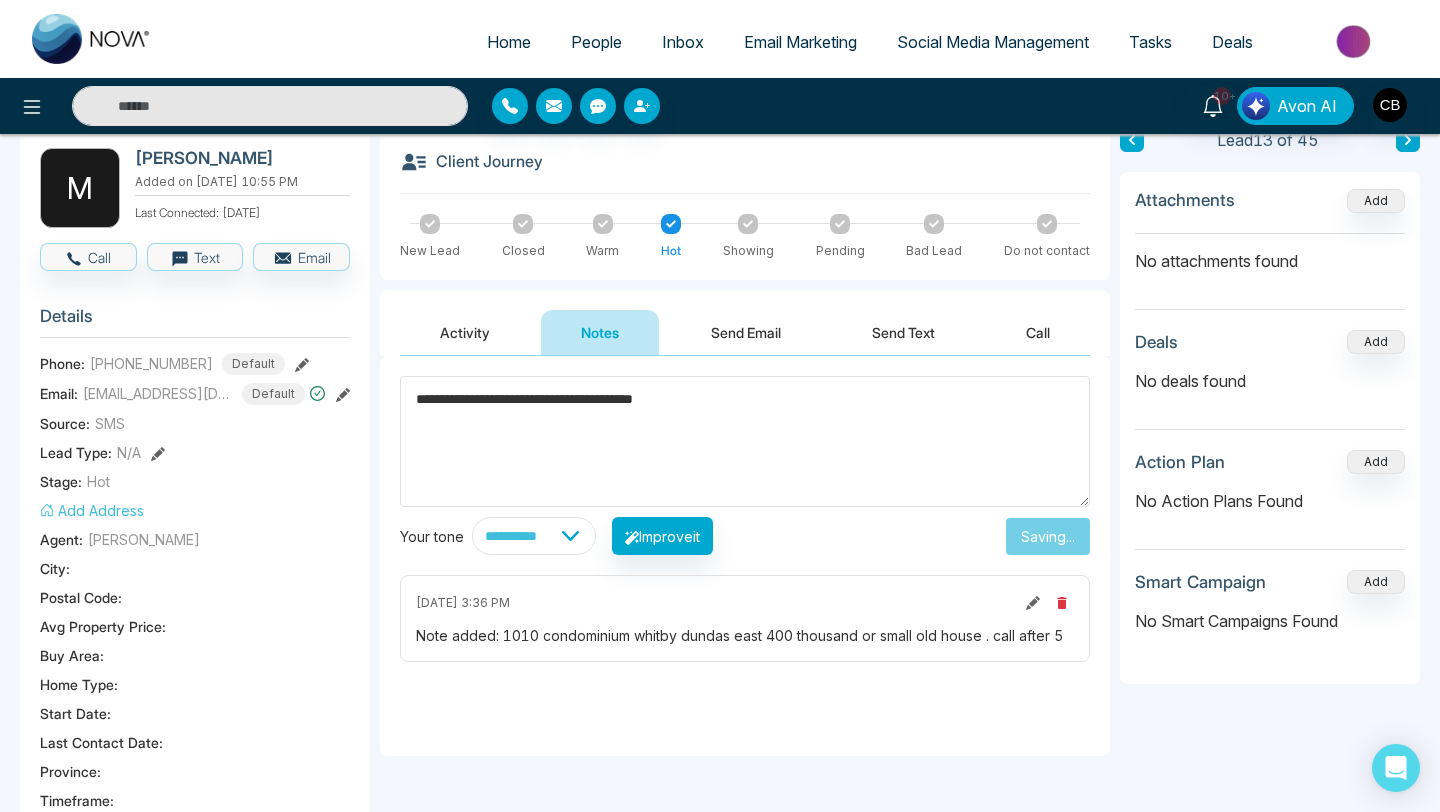 type 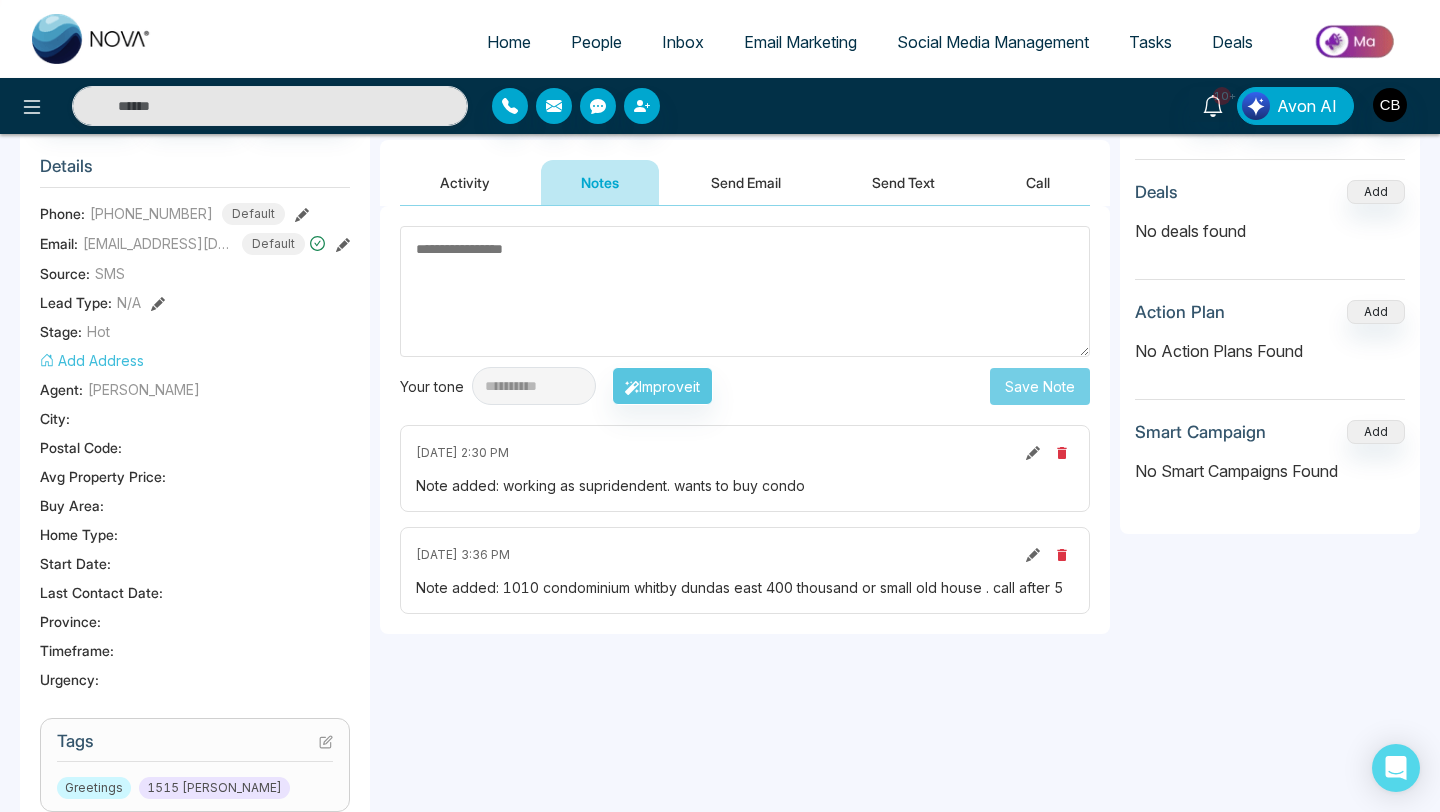 scroll, scrollTop: 343, scrollLeft: 0, axis: vertical 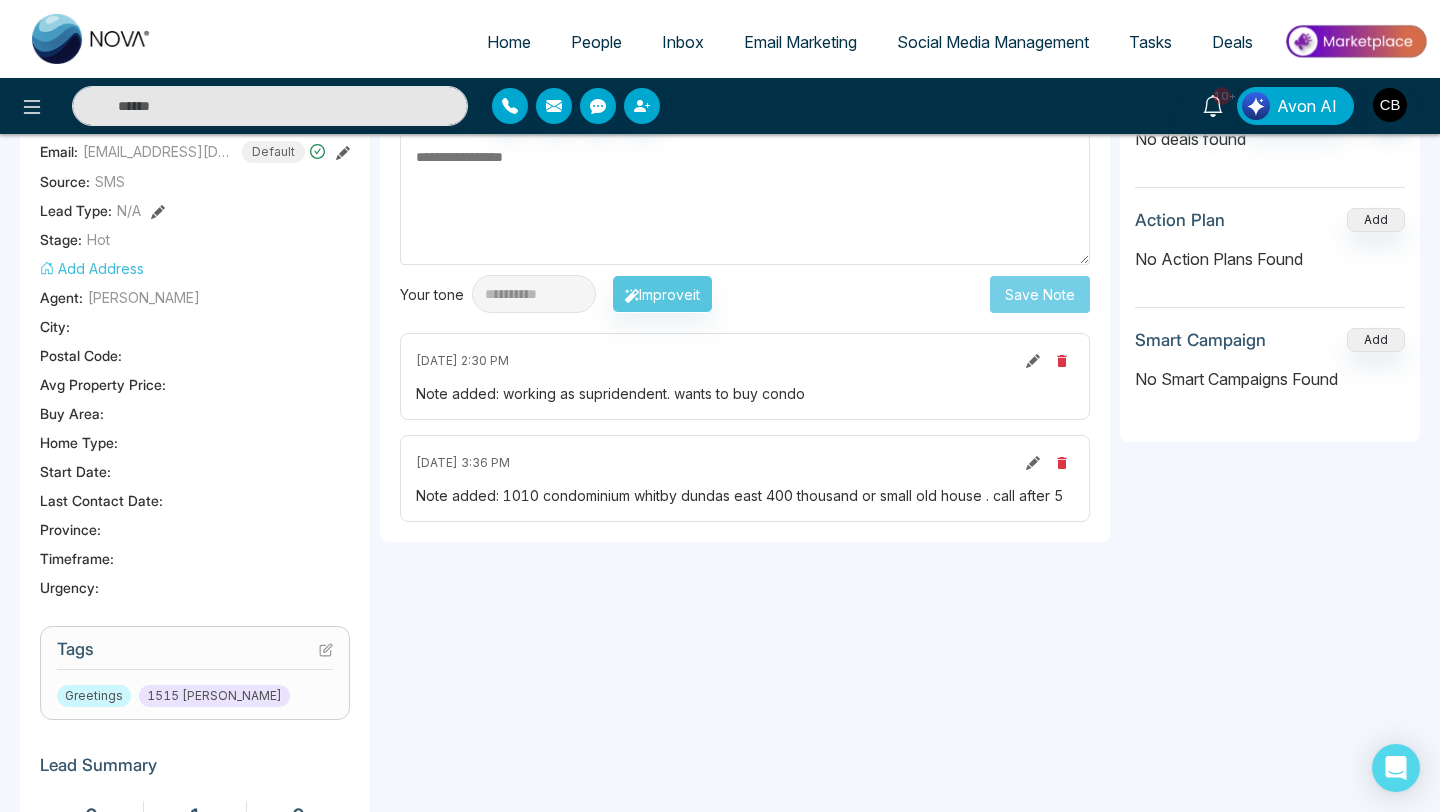 click on "People" at bounding box center (596, 42) 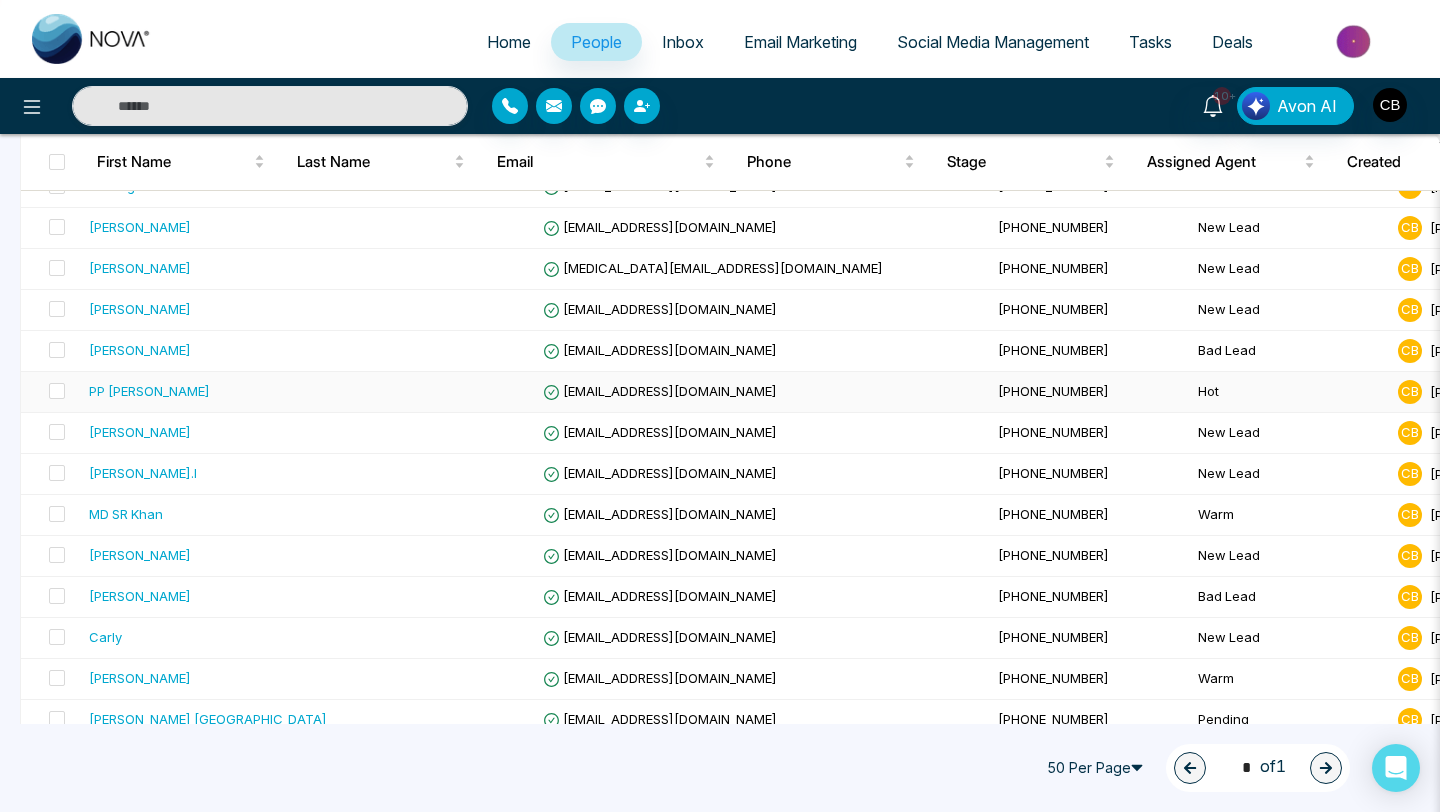 scroll, scrollTop: 1458, scrollLeft: 0, axis: vertical 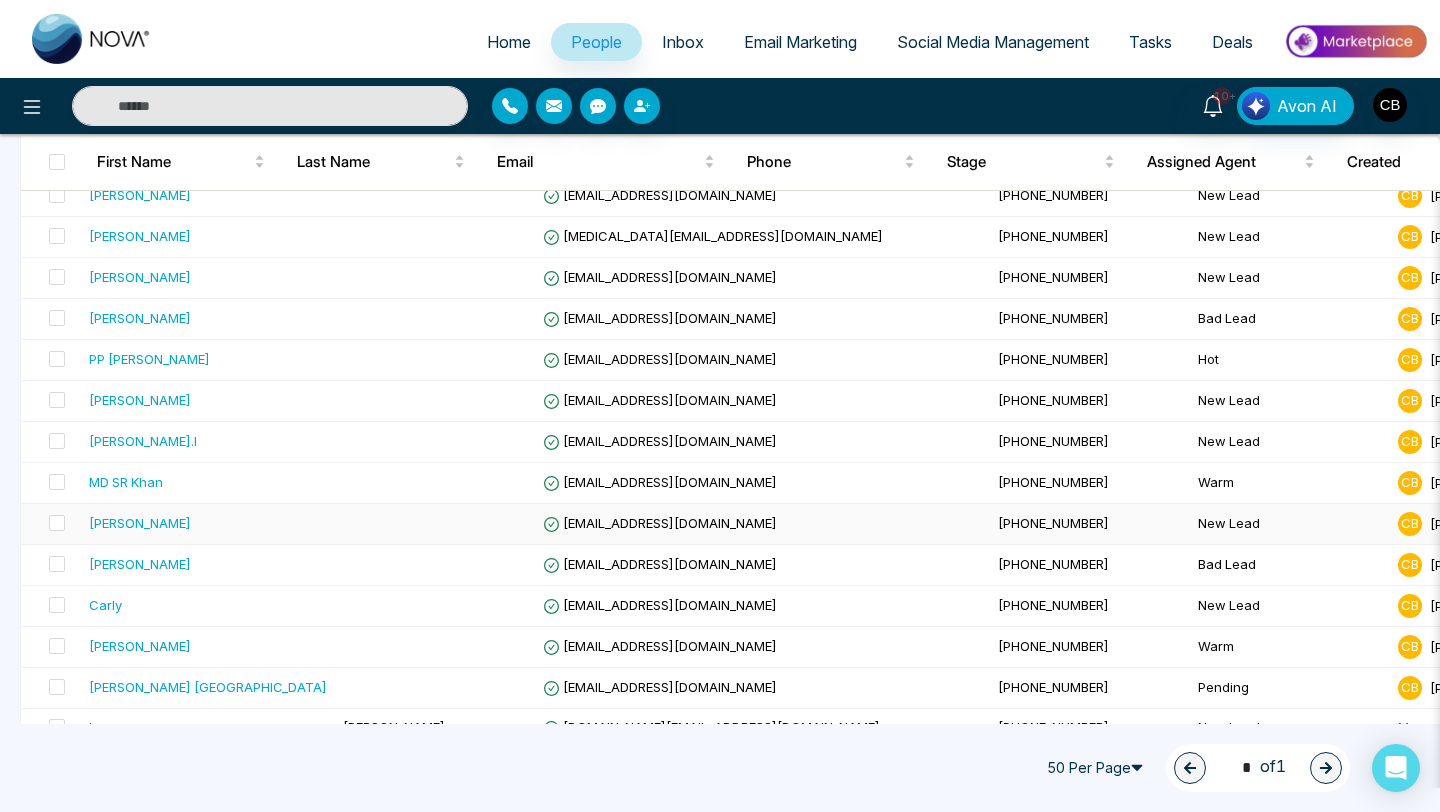 click on "[EMAIL_ADDRESS][DOMAIN_NAME]" at bounding box center [660, 523] 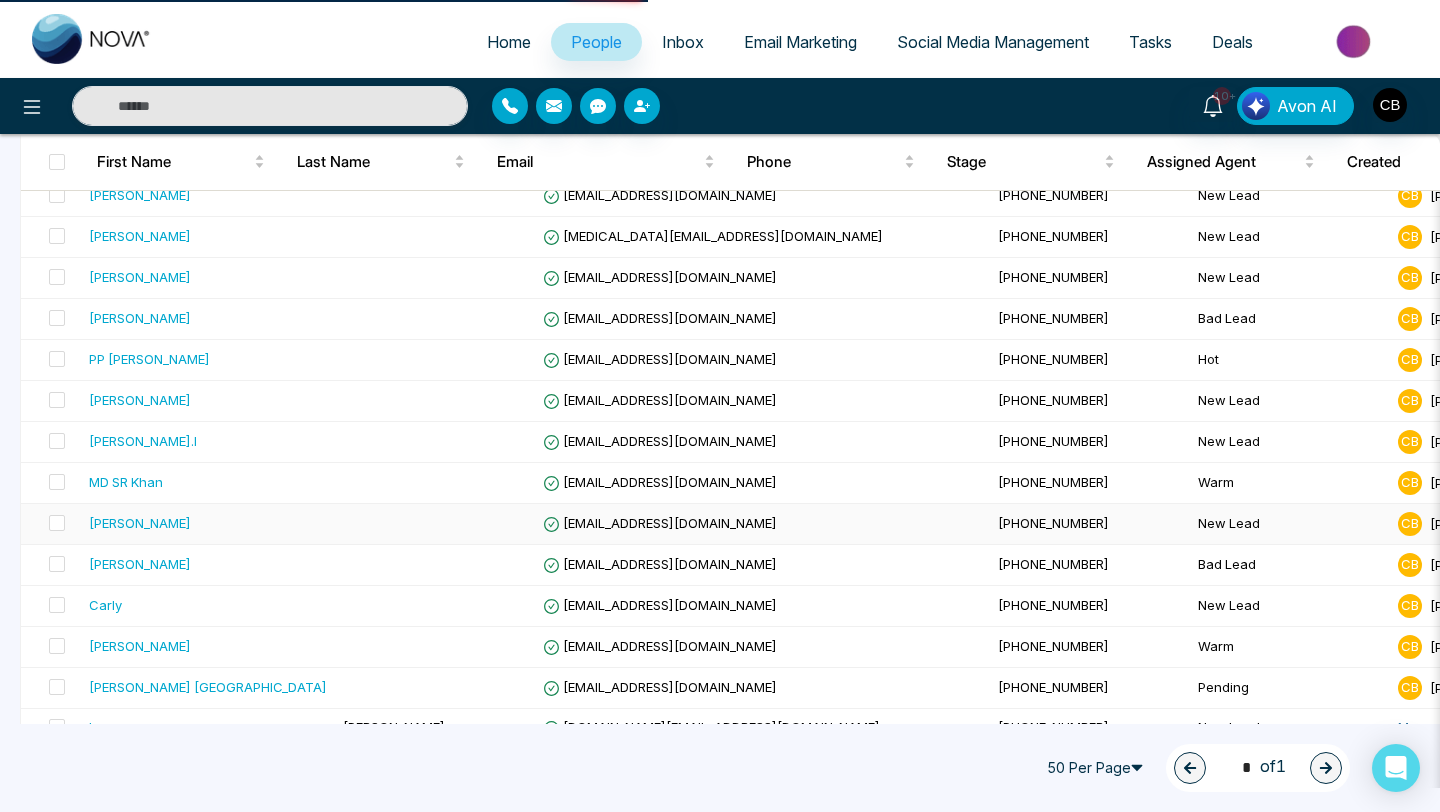 scroll, scrollTop: 0, scrollLeft: 0, axis: both 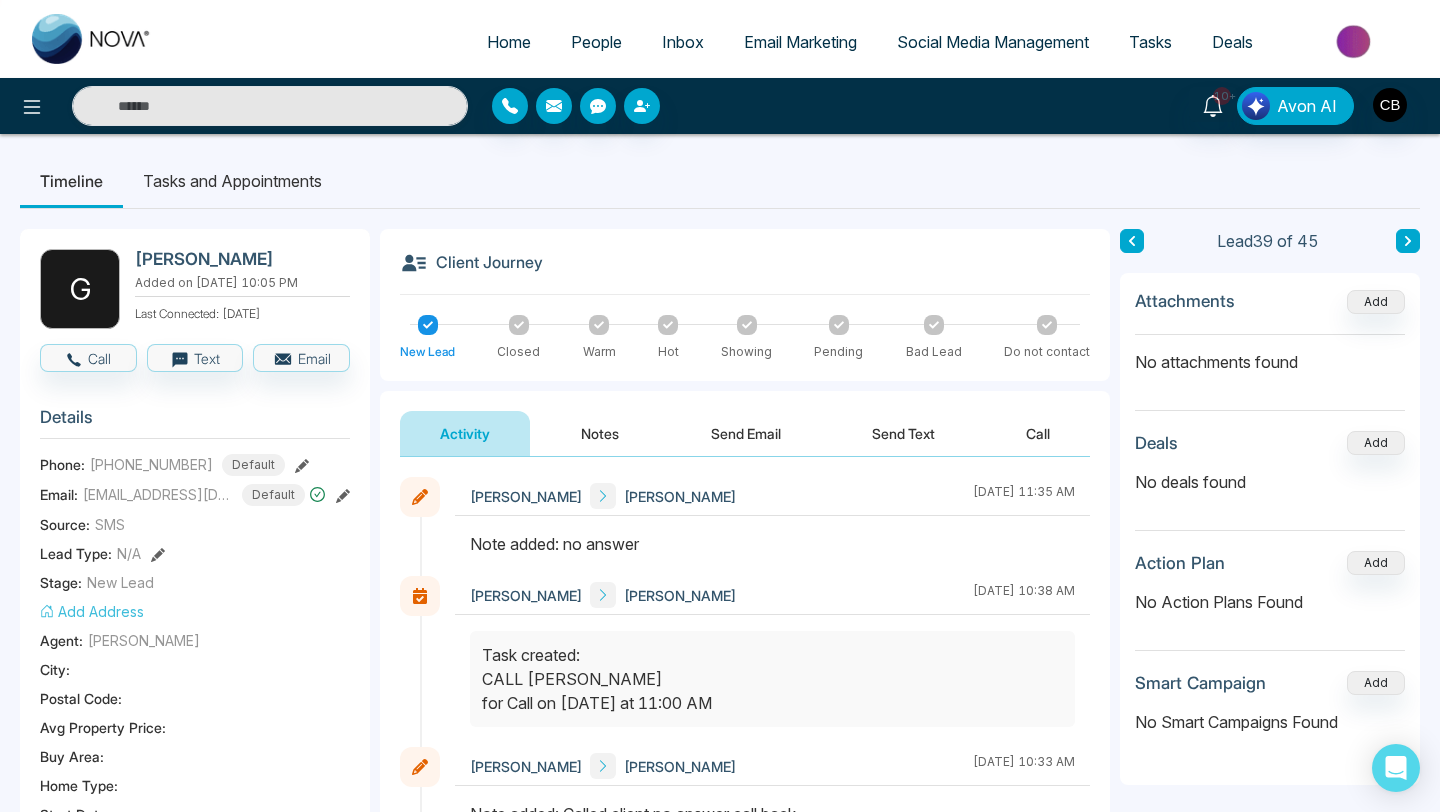 click on "People" at bounding box center [596, 42] 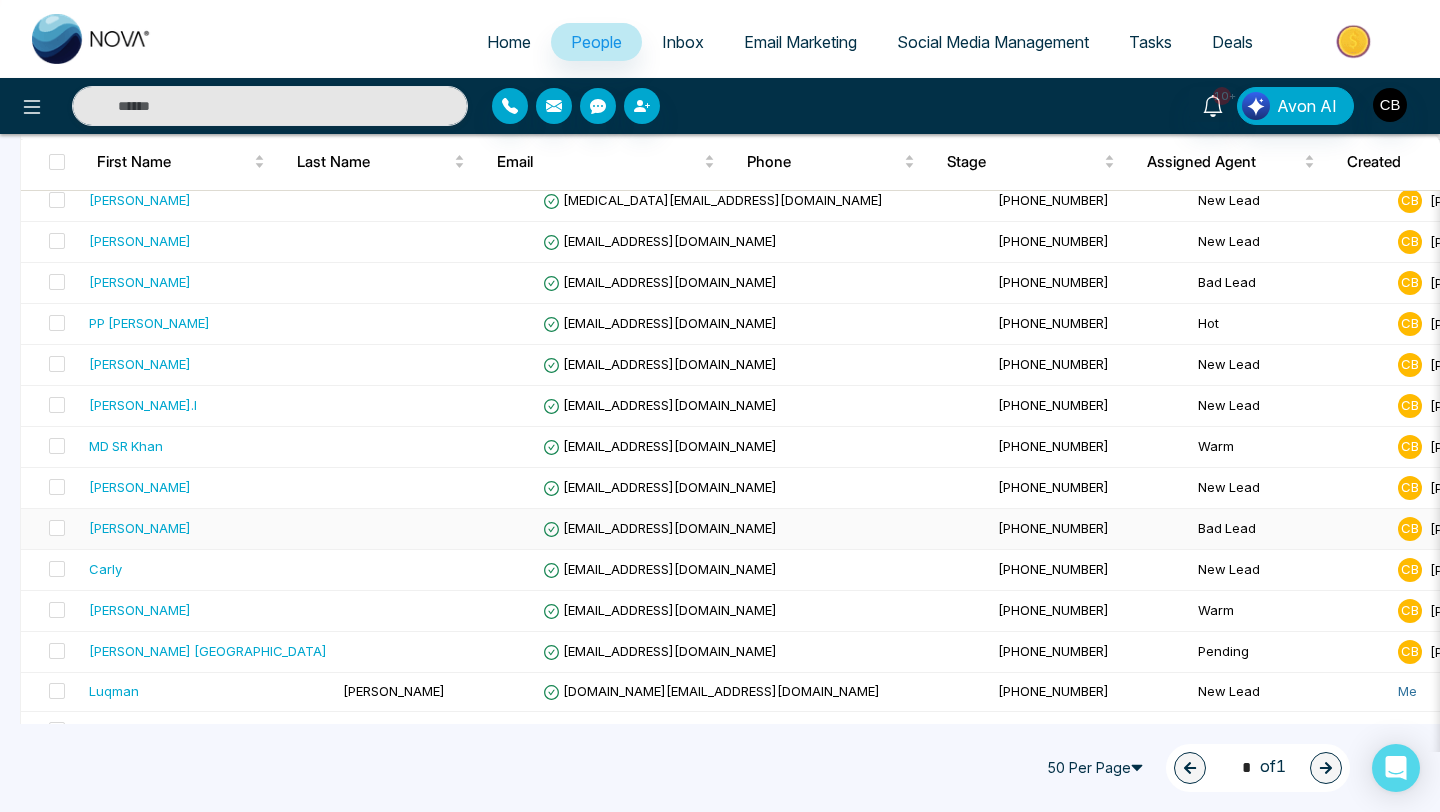 scroll, scrollTop: 1493, scrollLeft: 0, axis: vertical 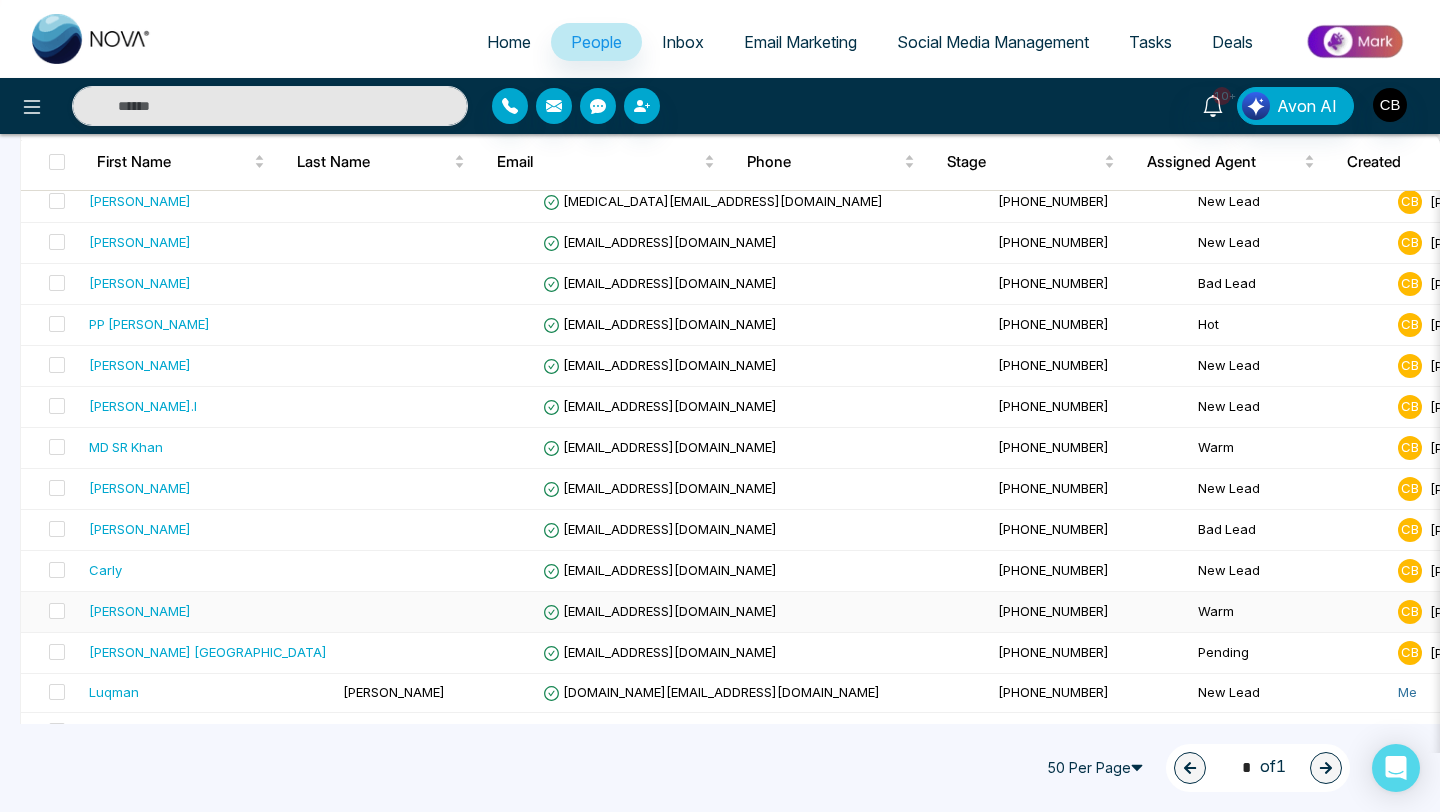 click on "[PERSON_NAME]" at bounding box center (140, 611) 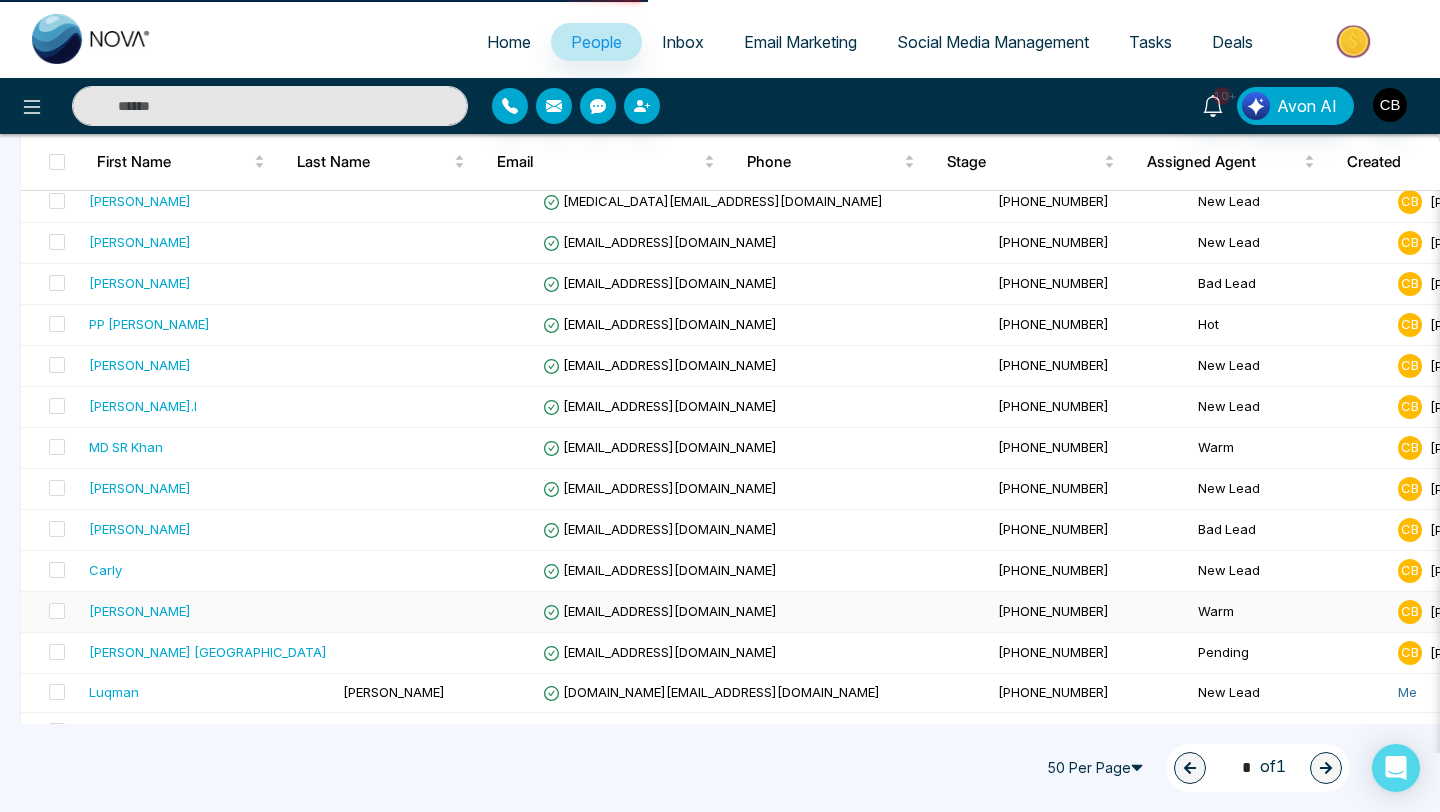 scroll, scrollTop: 0, scrollLeft: 0, axis: both 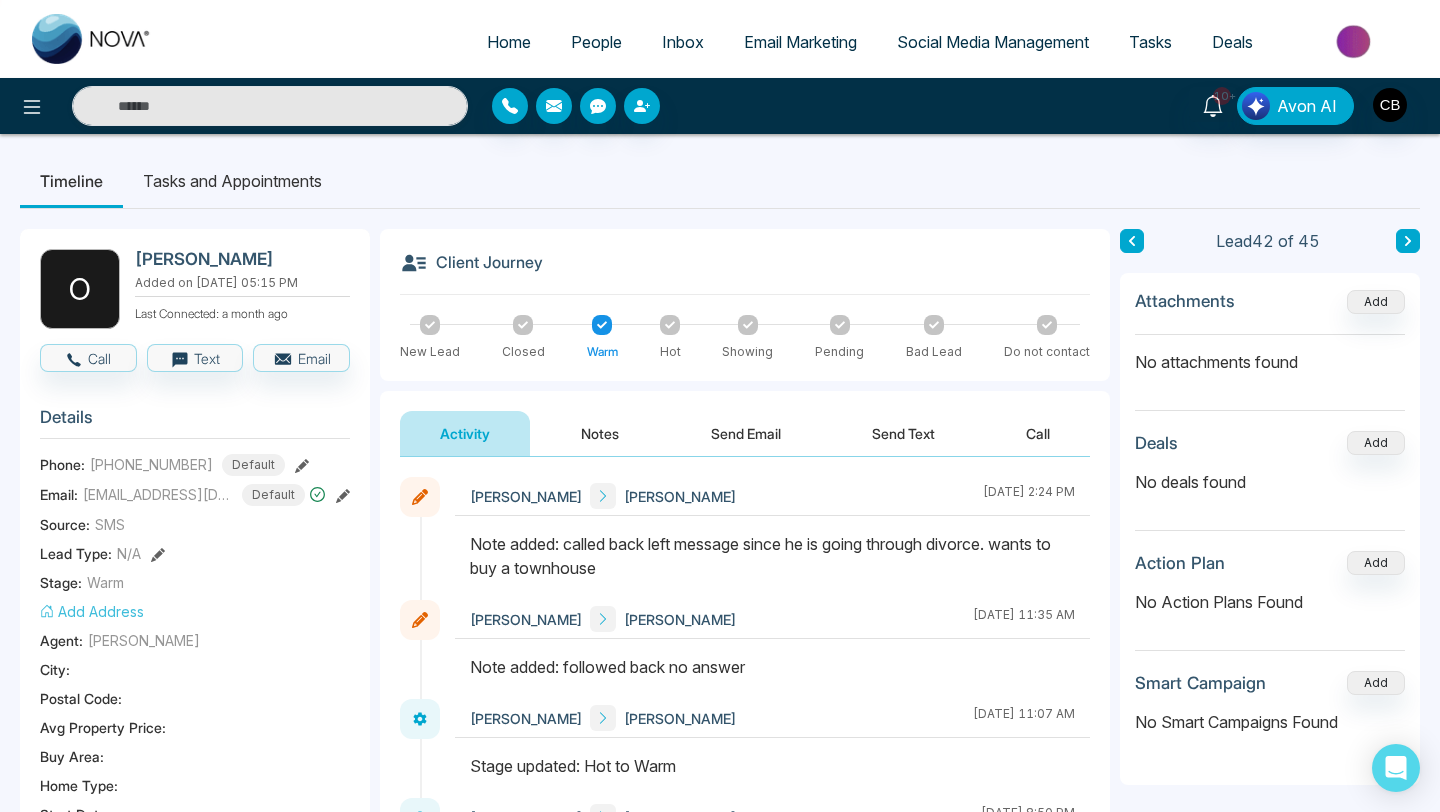 click on "Home" at bounding box center [509, 42] 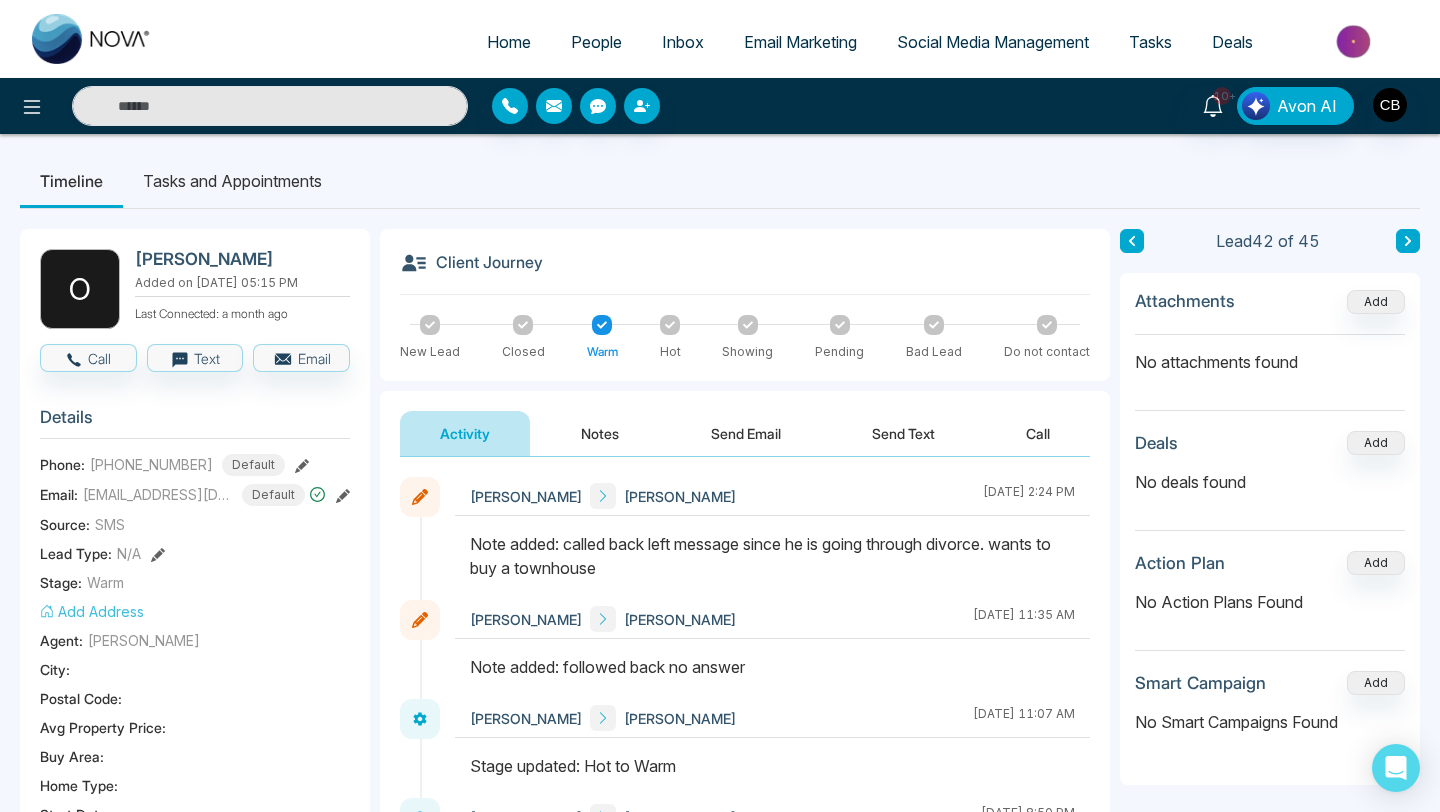 select on "*" 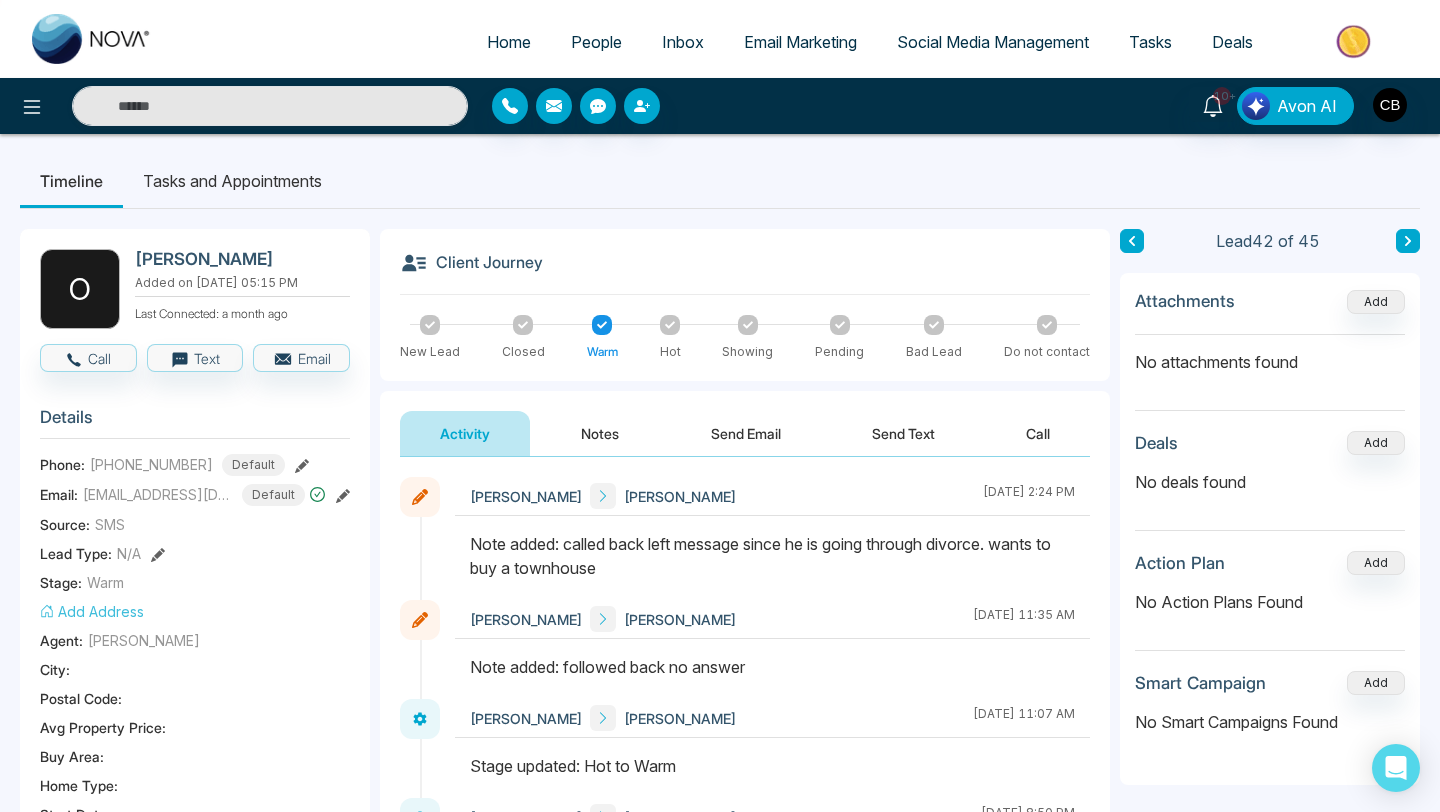 select on "*" 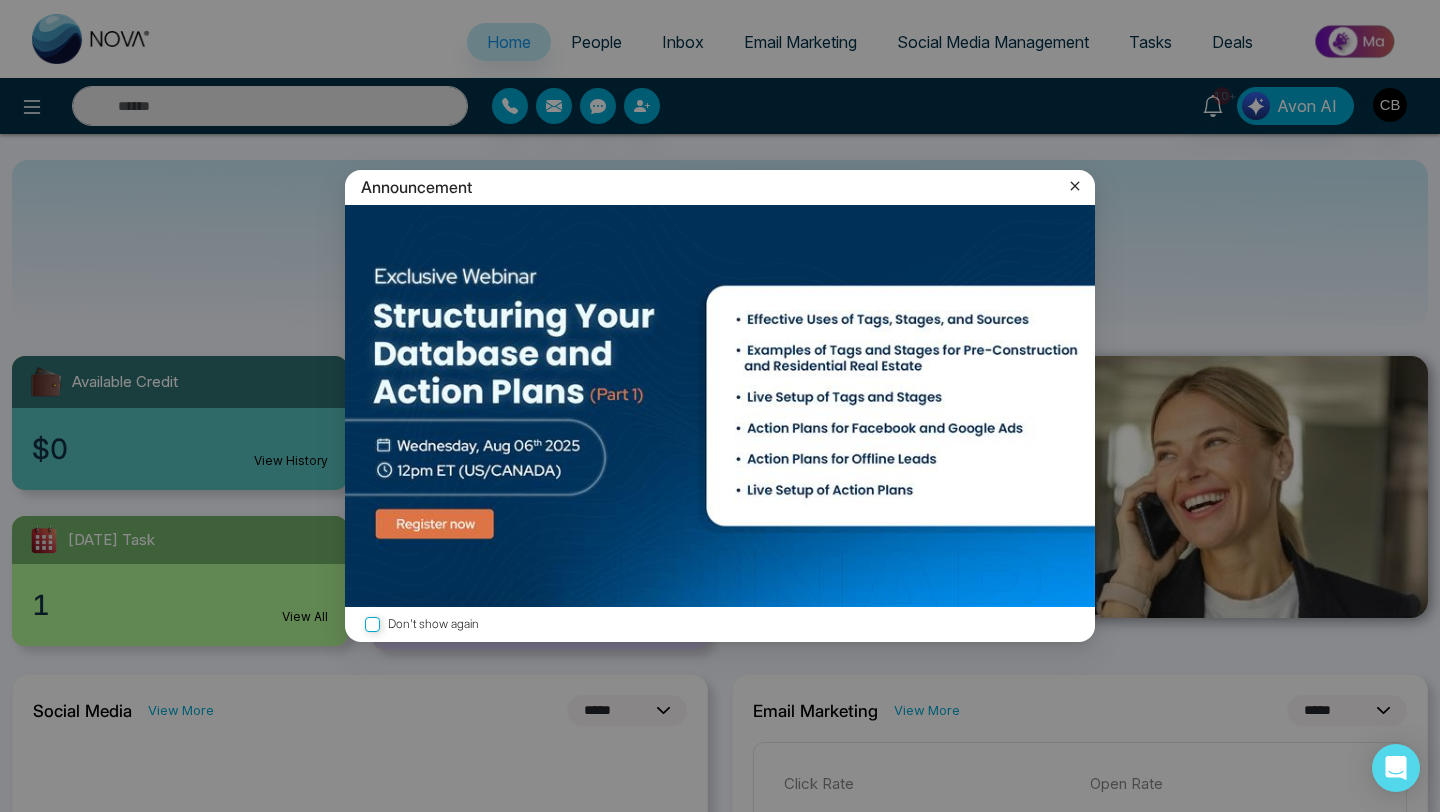 click on "Announcement   Don't show again" at bounding box center (720, 406) 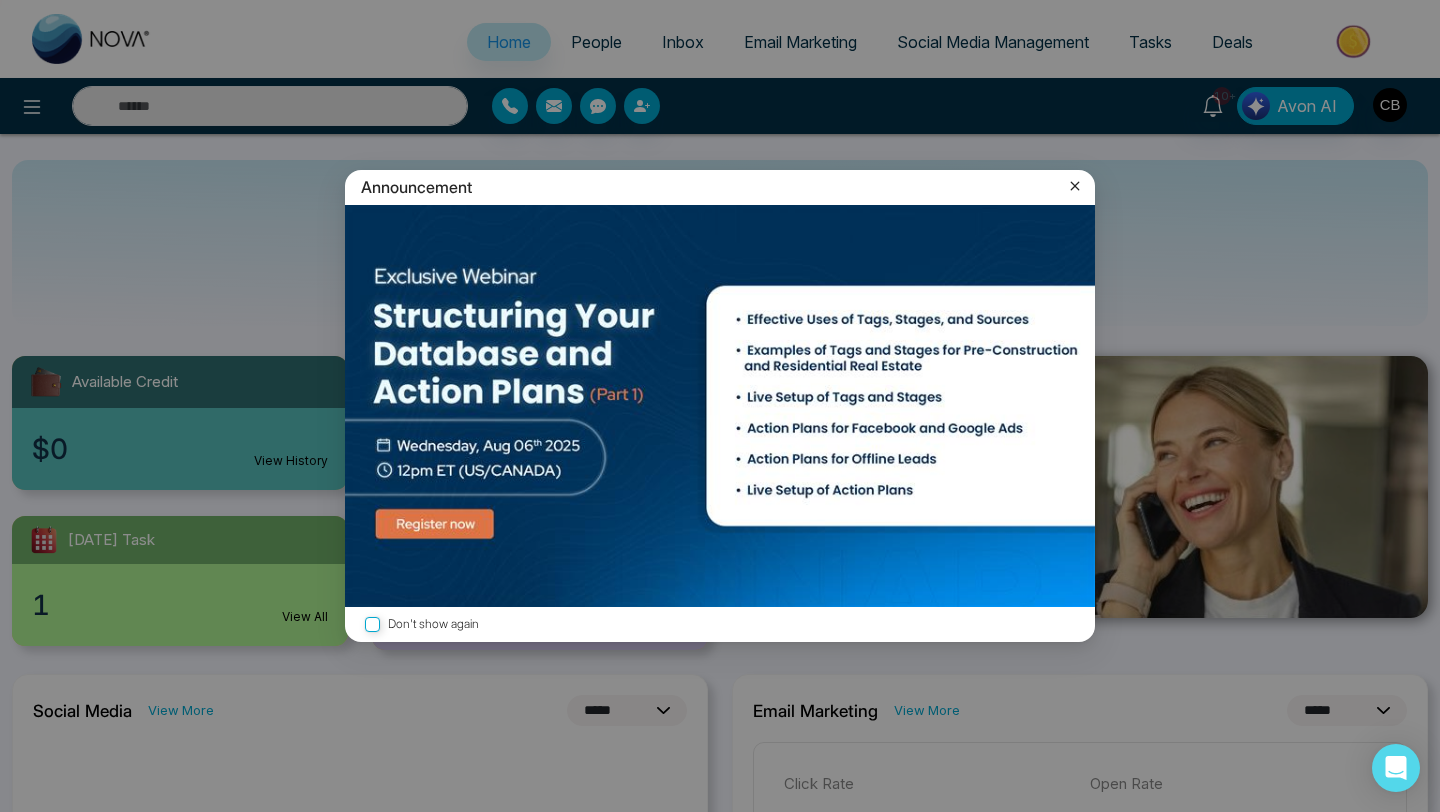 click on "Announcement   Don't show again" at bounding box center (720, 406) 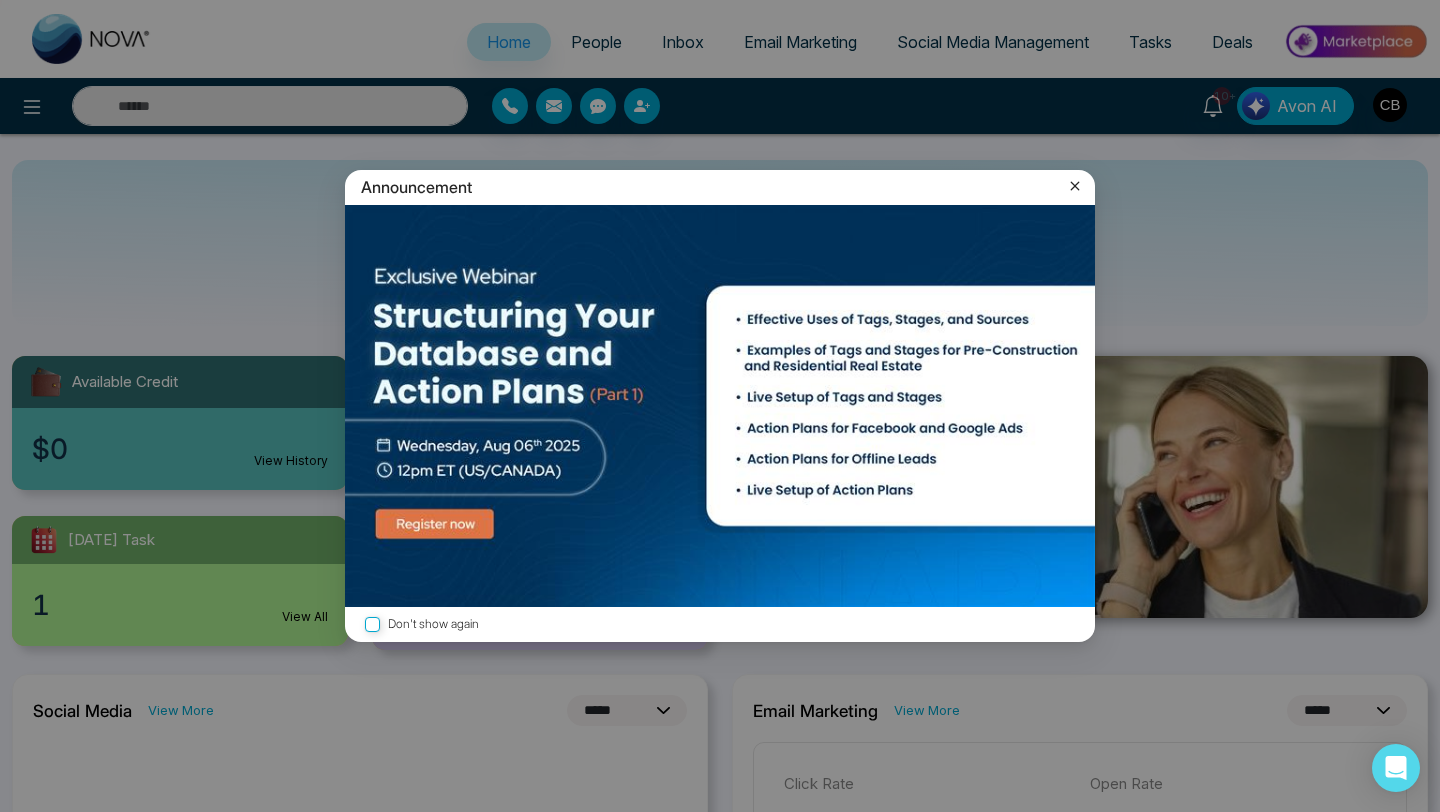click 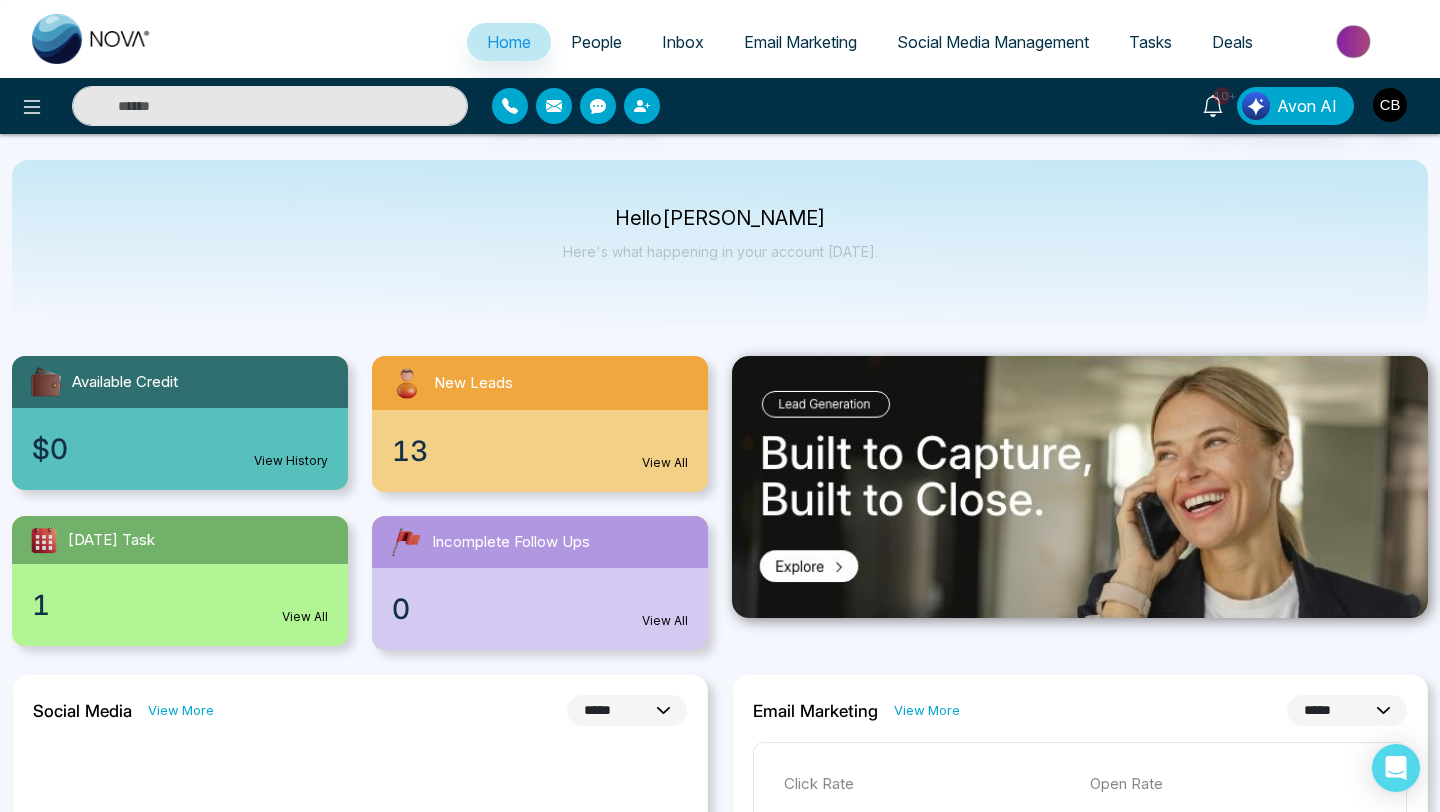 click on "People" at bounding box center [596, 42] 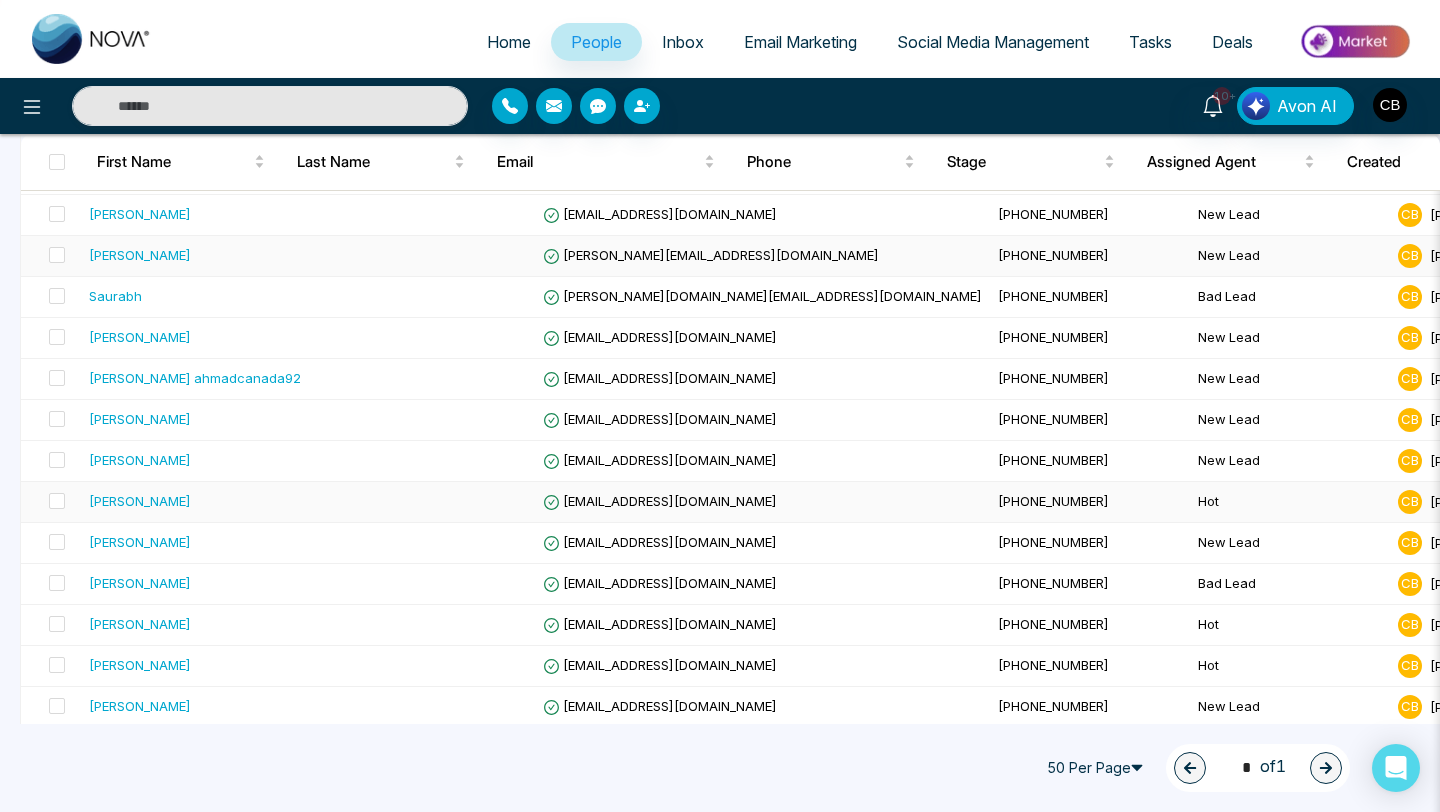 scroll, scrollTop: 252, scrollLeft: 0, axis: vertical 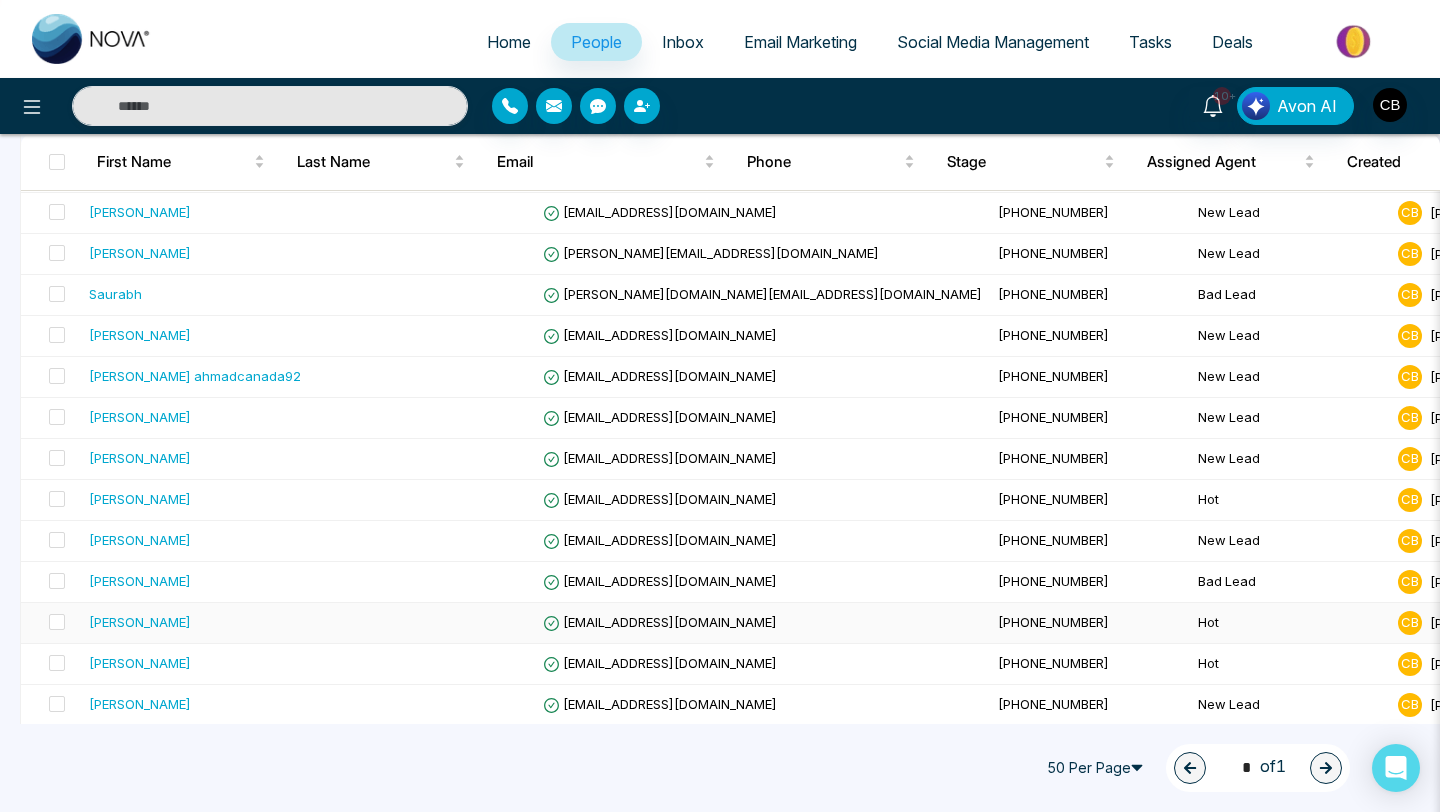 click on "[PERSON_NAME]" at bounding box center [140, 622] 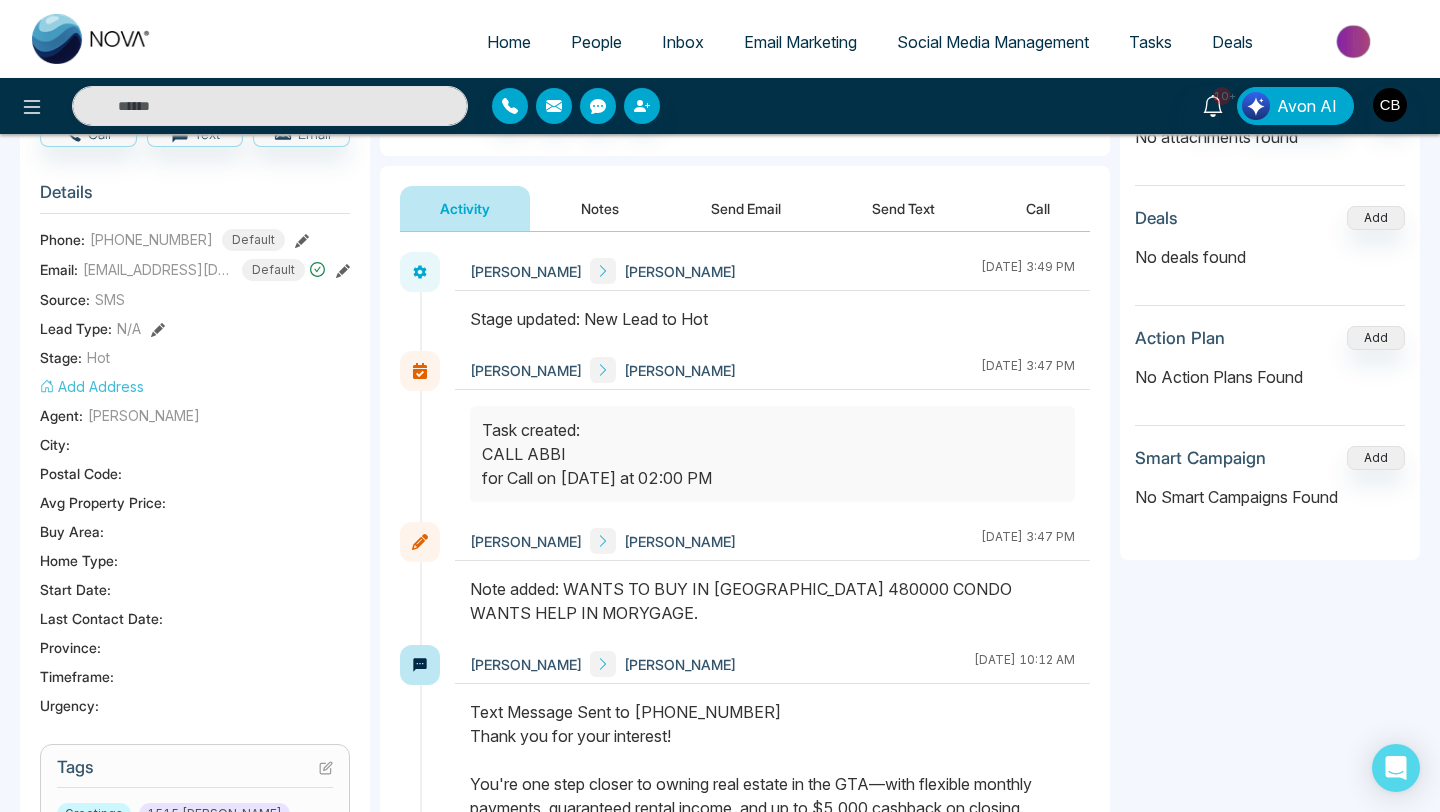 scroll, scrollTop: 215, scrollLeft: 0, axis: vertical 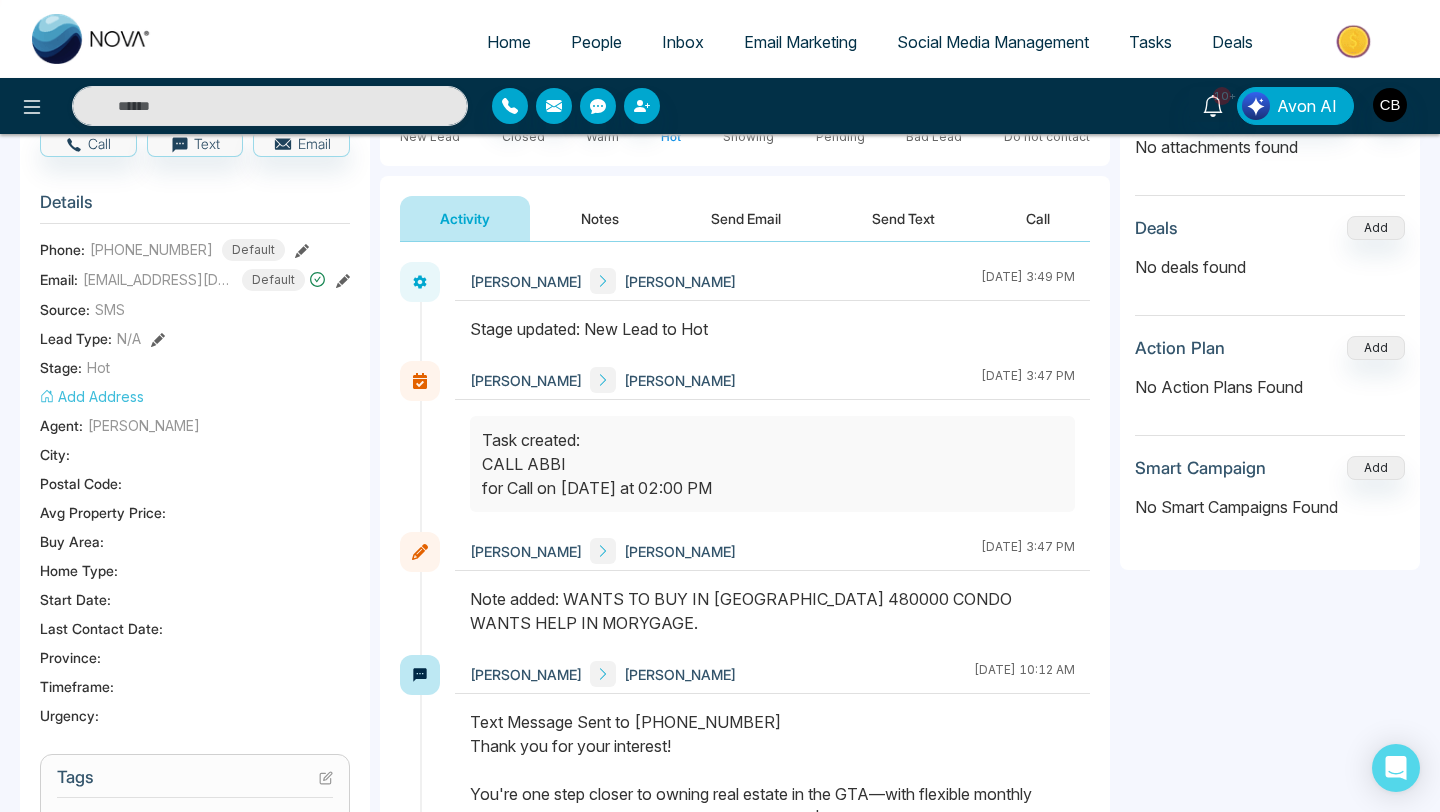 click on "Notes" at bounding box center [600, 218] 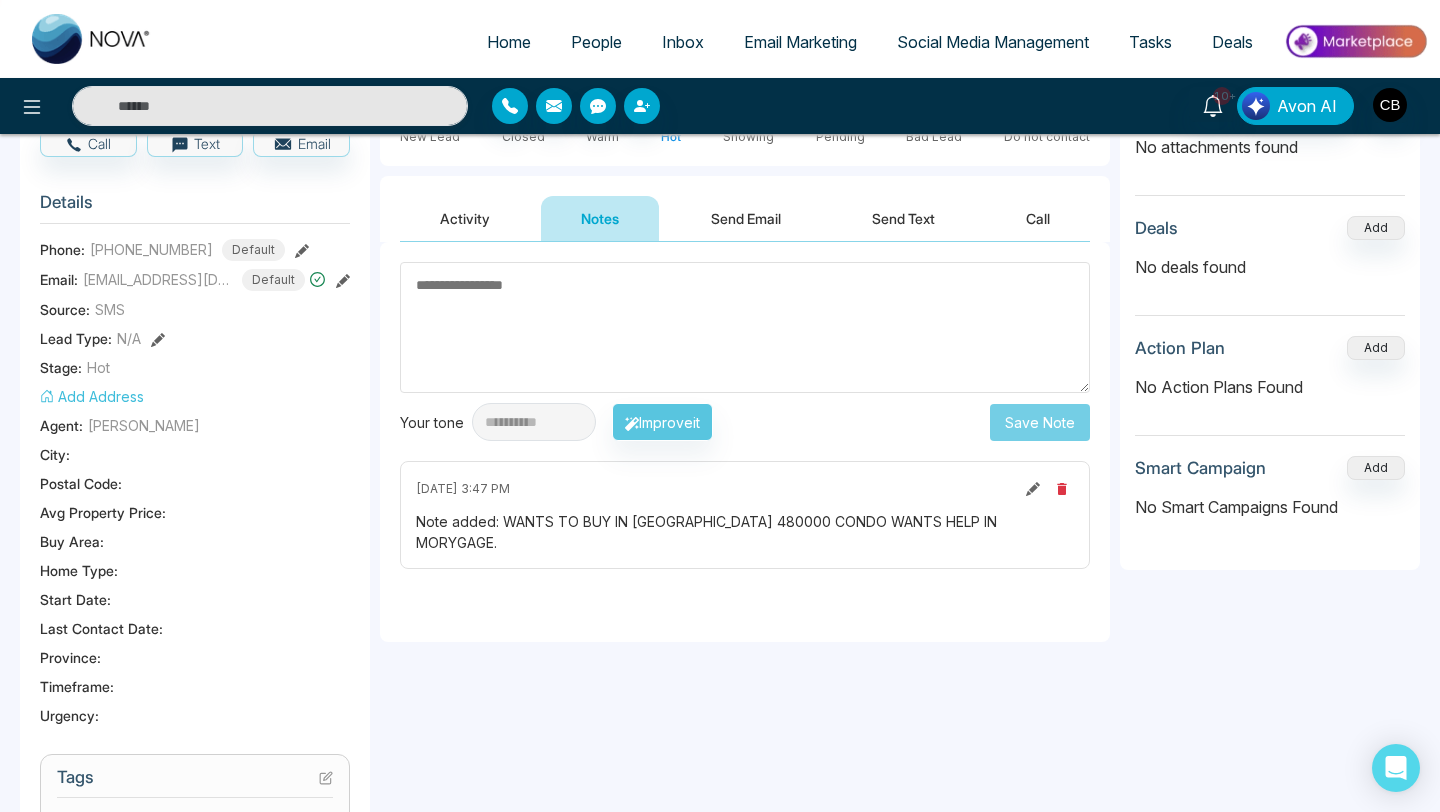 click at bounding box center (745, 327) 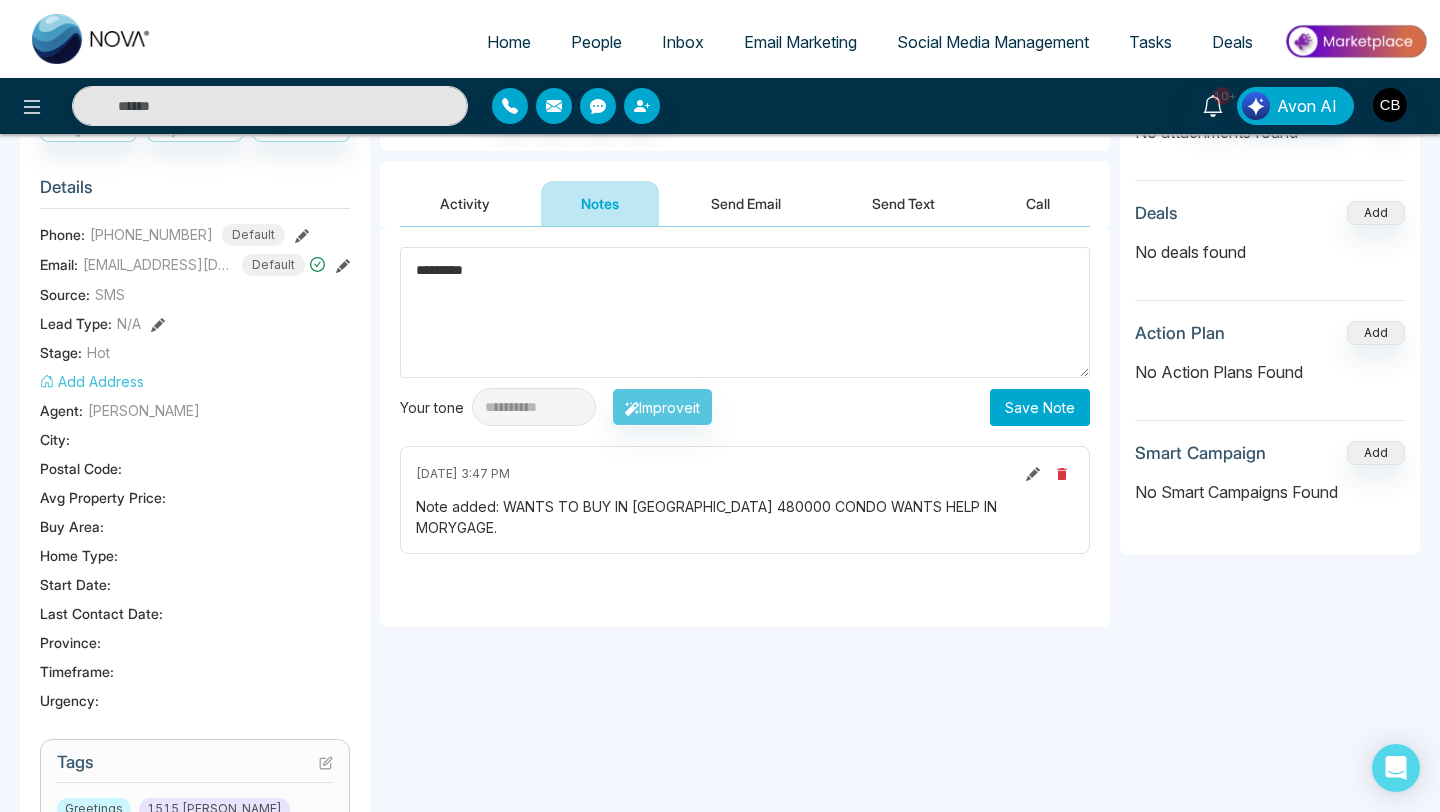 scroll, scrollTop: 228, scrollLeft: 0, axis: vertical 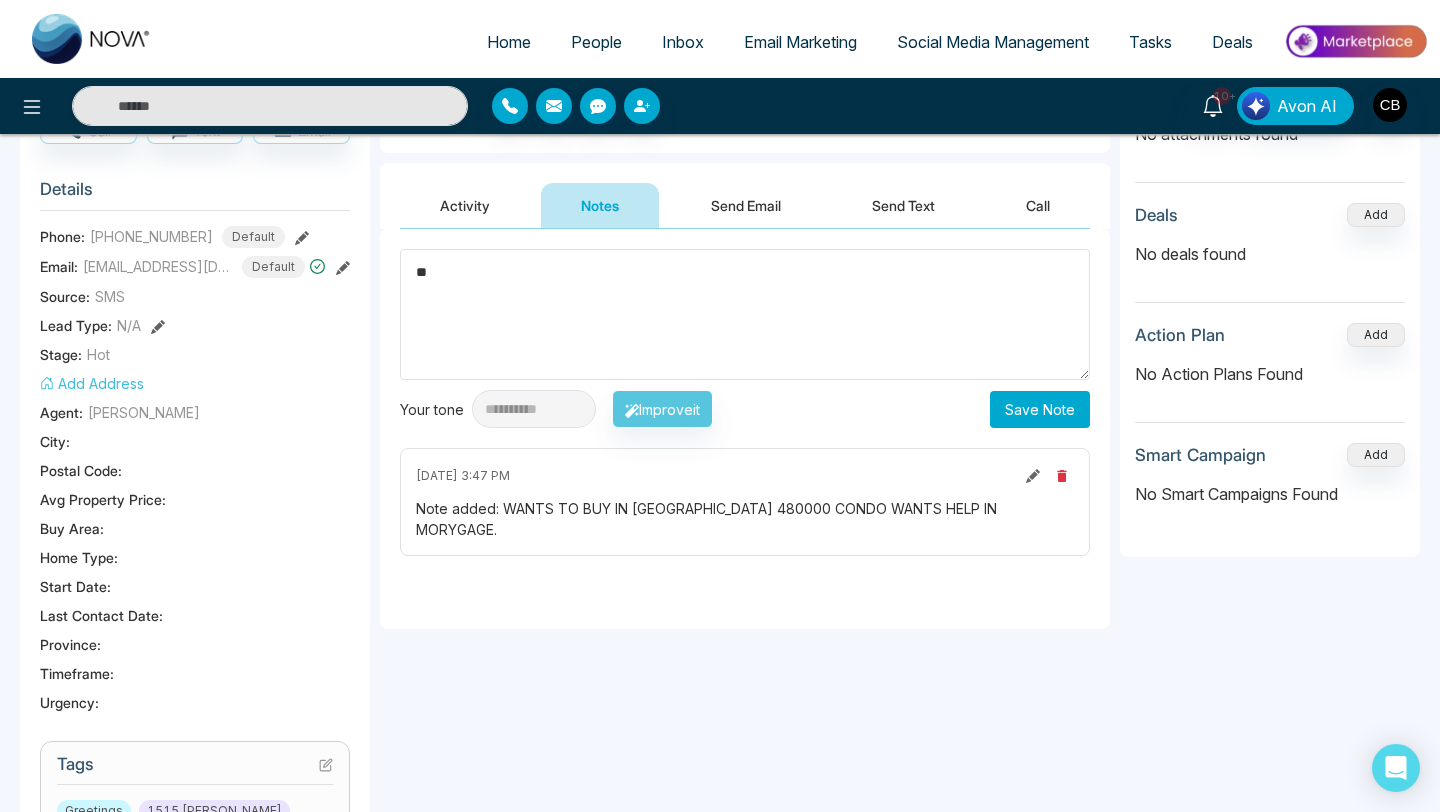 type on "*" 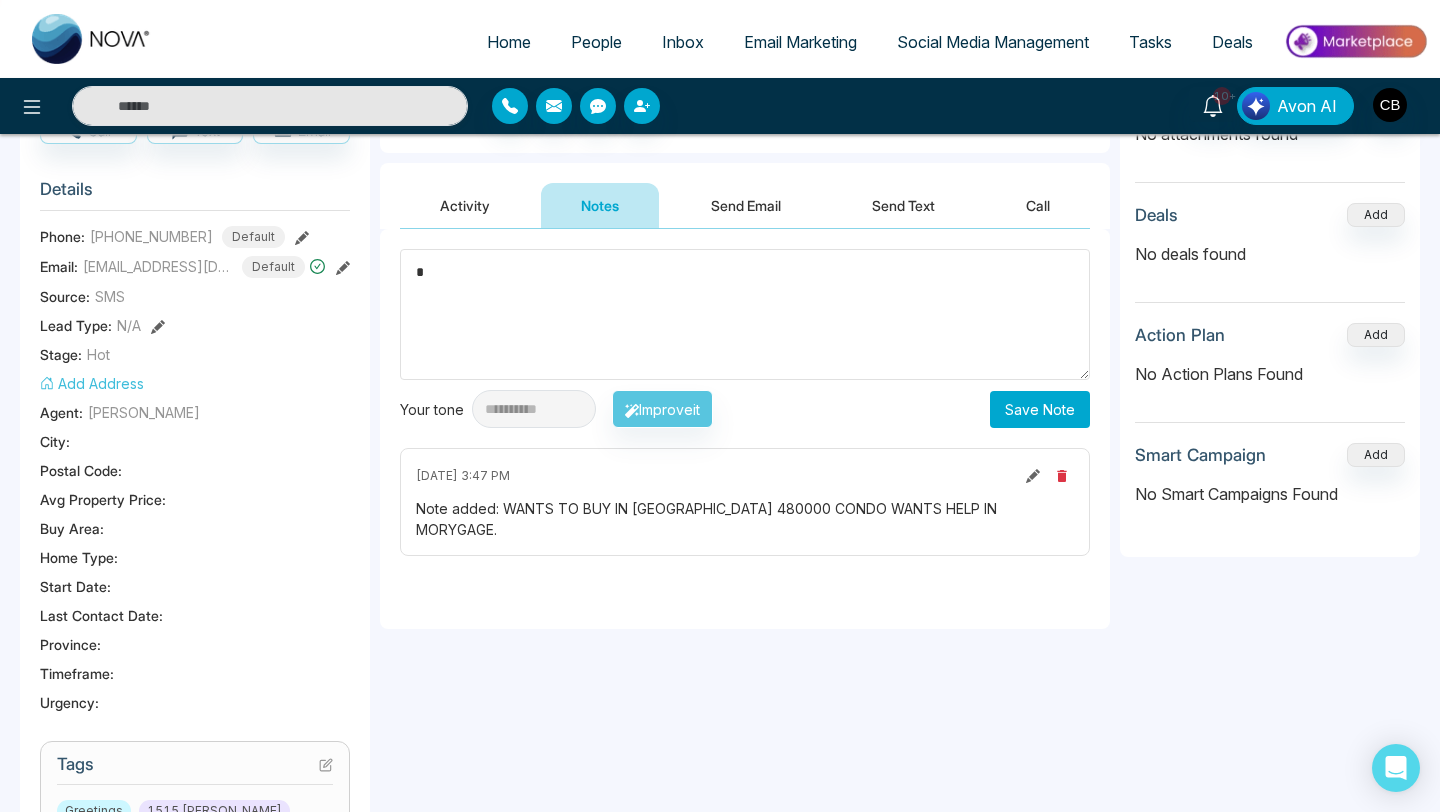 type 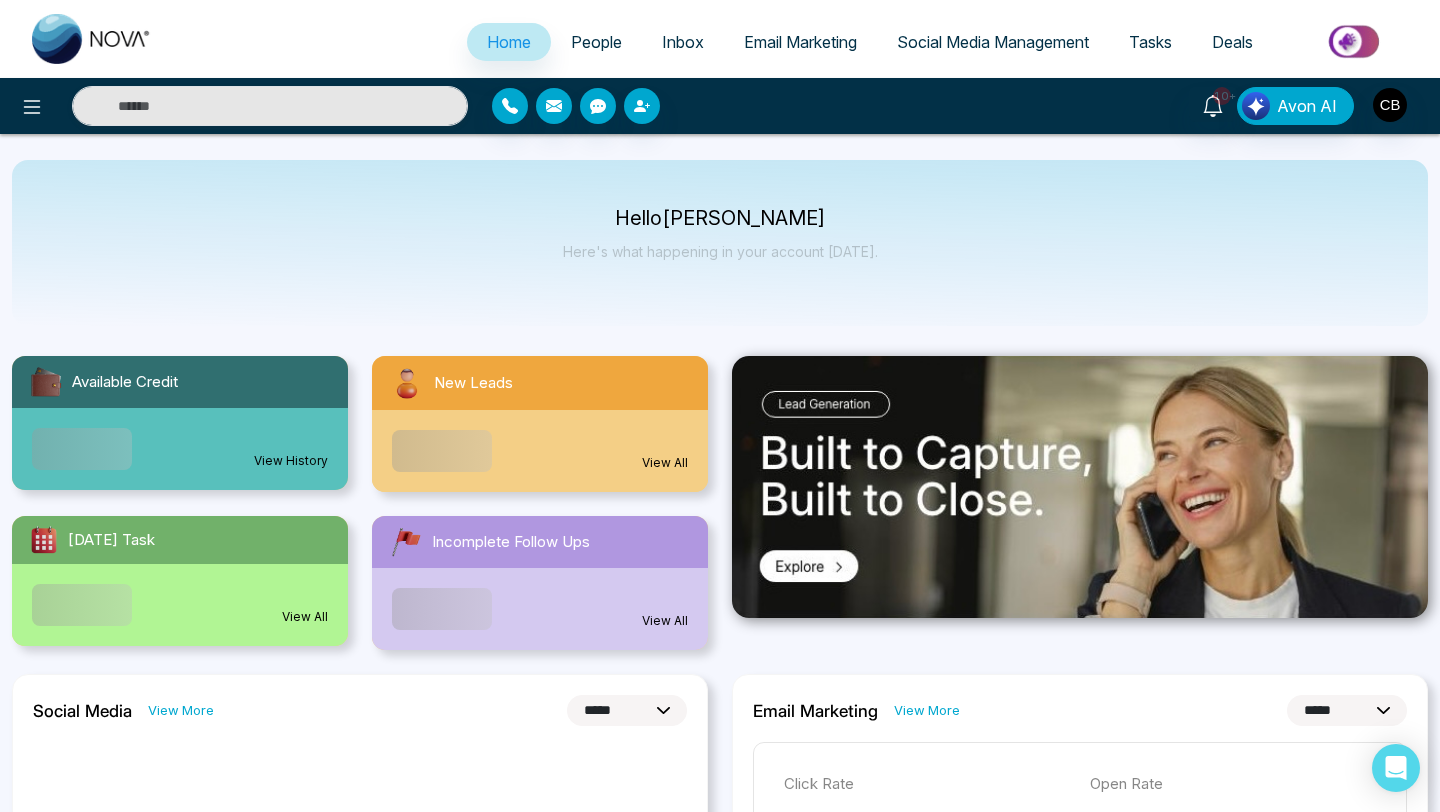 select on "*" 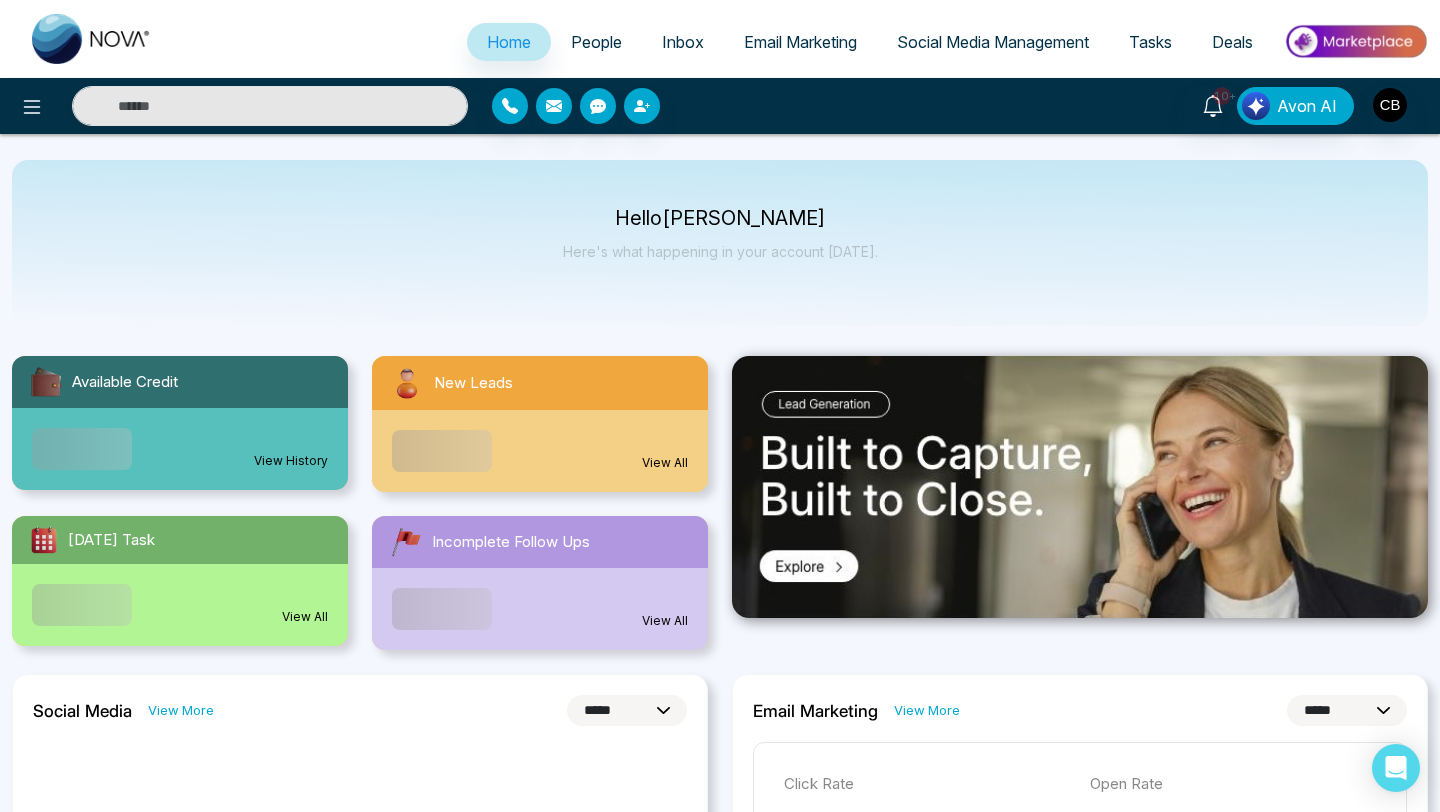 select on "*" 